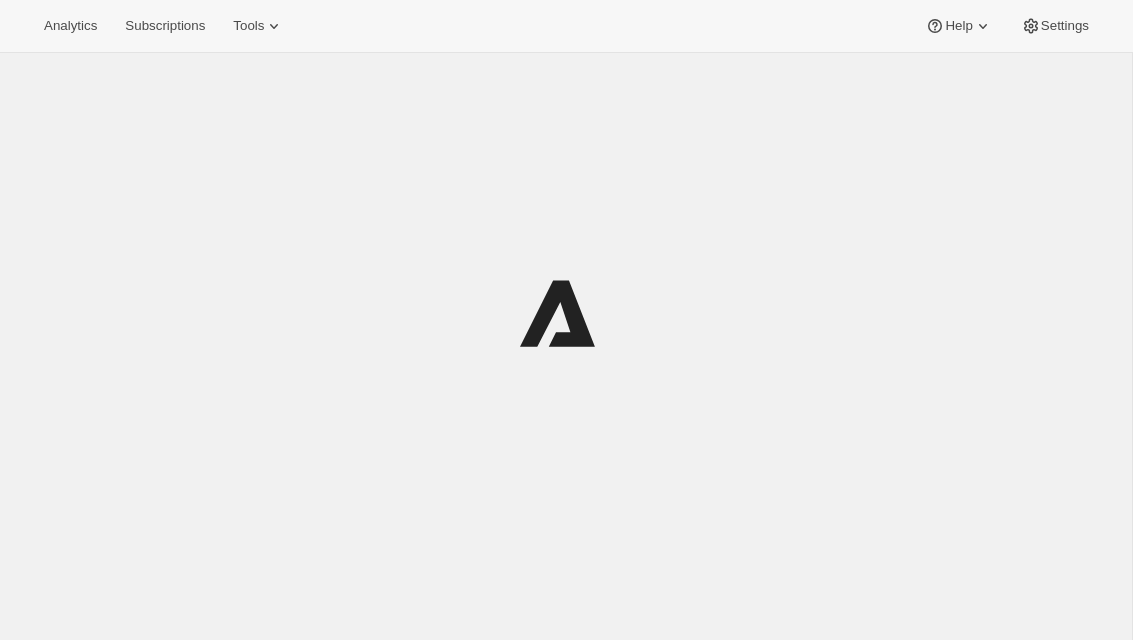scroll, scrollTop: 0, scrollLeft: 0, axis: both 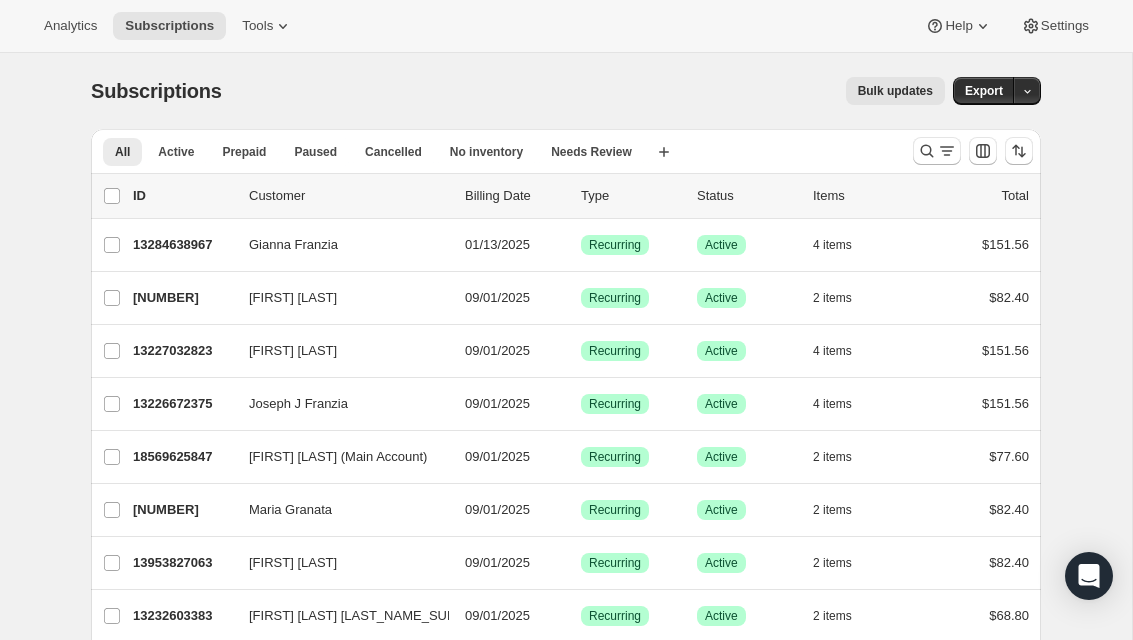 click at bounding box center (937, 151) 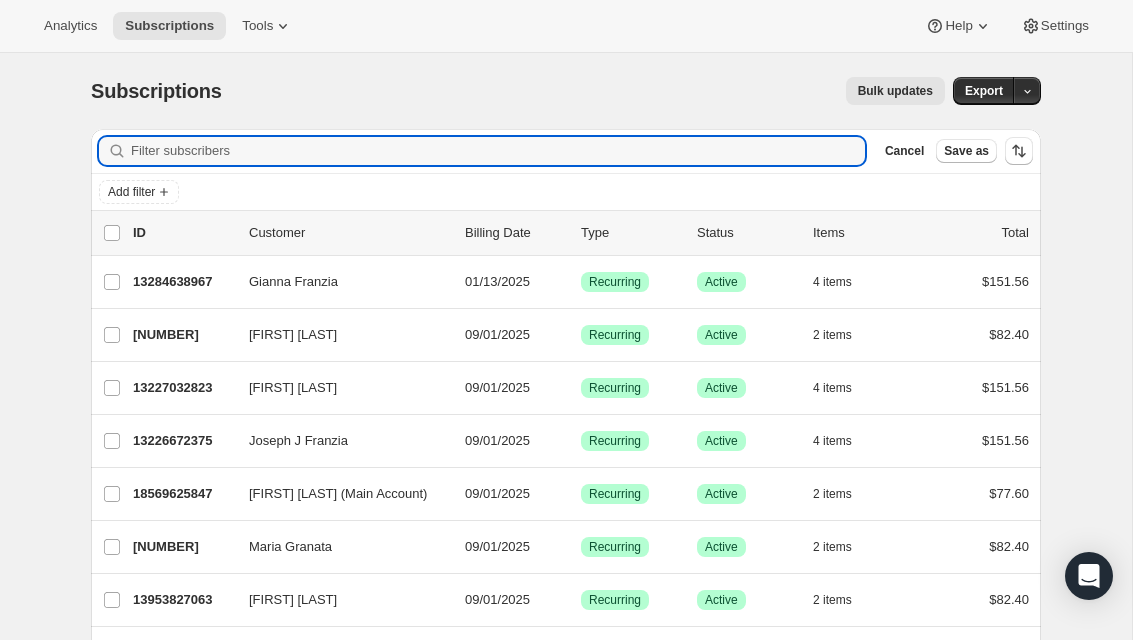 click on "Filter subscribers" at bounding box center (498, 151) 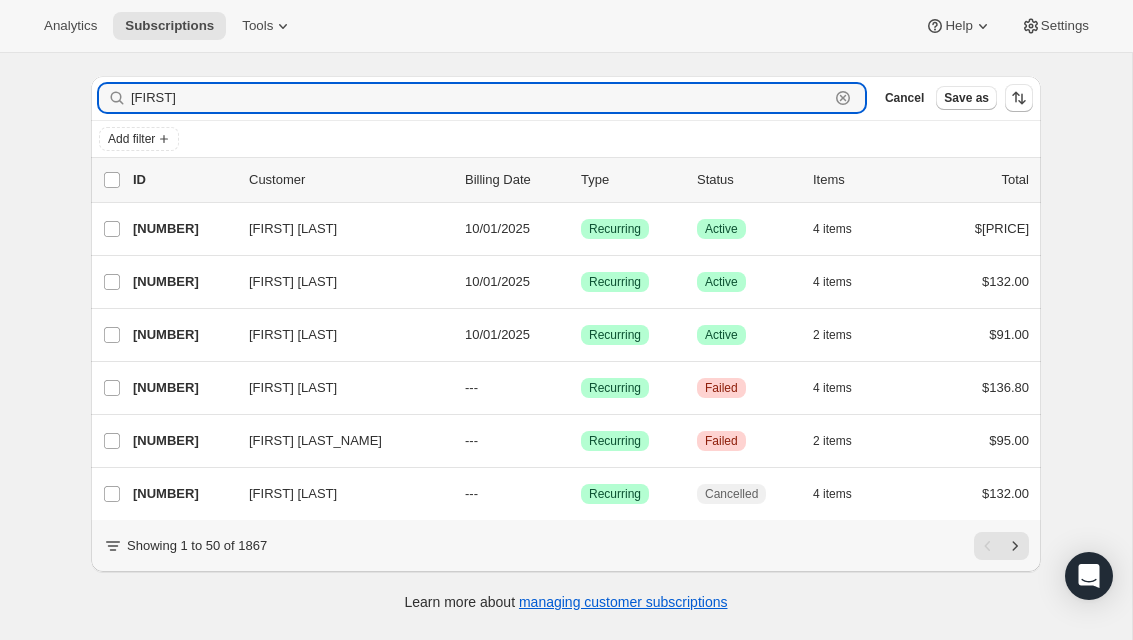 scroll, scrollTop: 53, scrollLeft: 0, axis: vertical 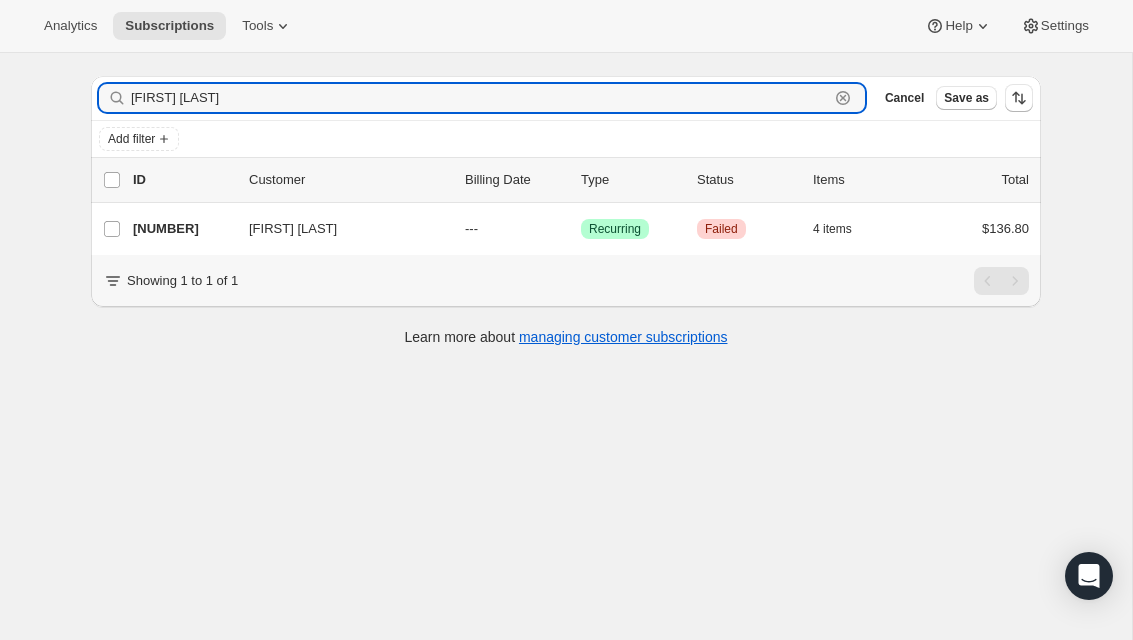 type on "[FIRST] [LAST]" 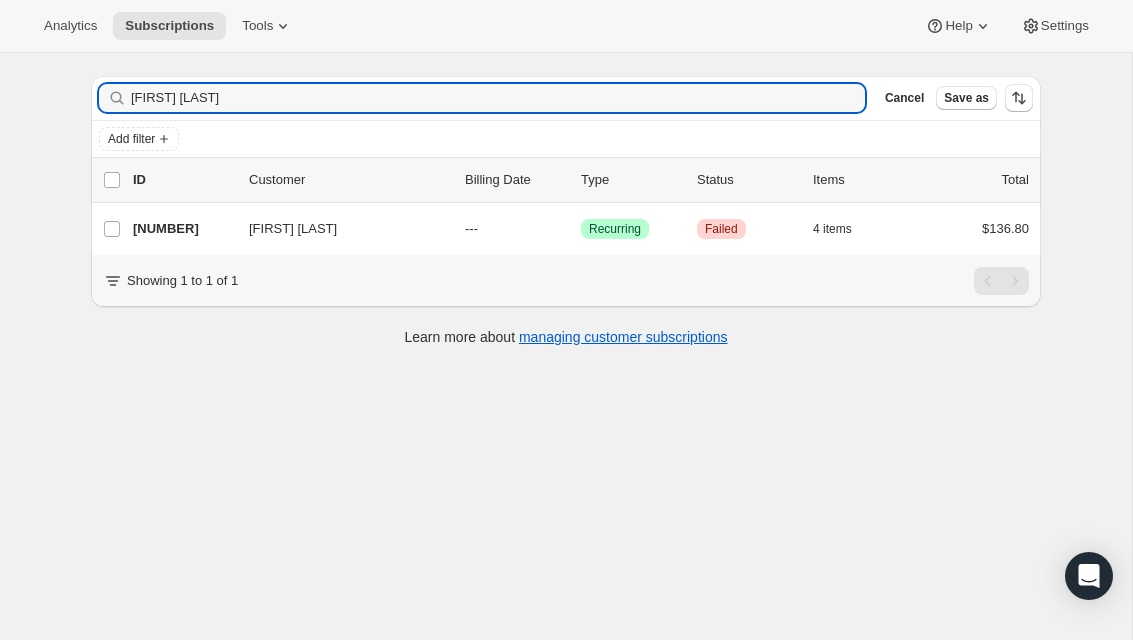 click on "[PHONE] [FIRST] [LAST] --- Success Recurring Critical Failed 4   items $[PRICE]" at bounding box center [581, 229] 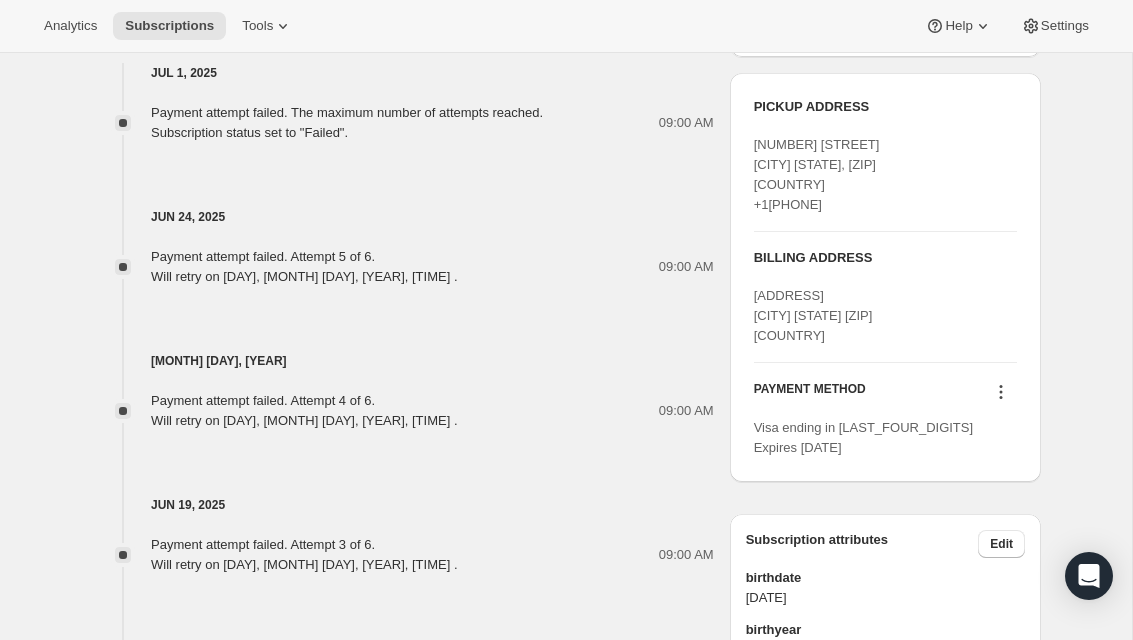 scroll, scrollTop: 850, scrollLeft: 0, axis: vertical 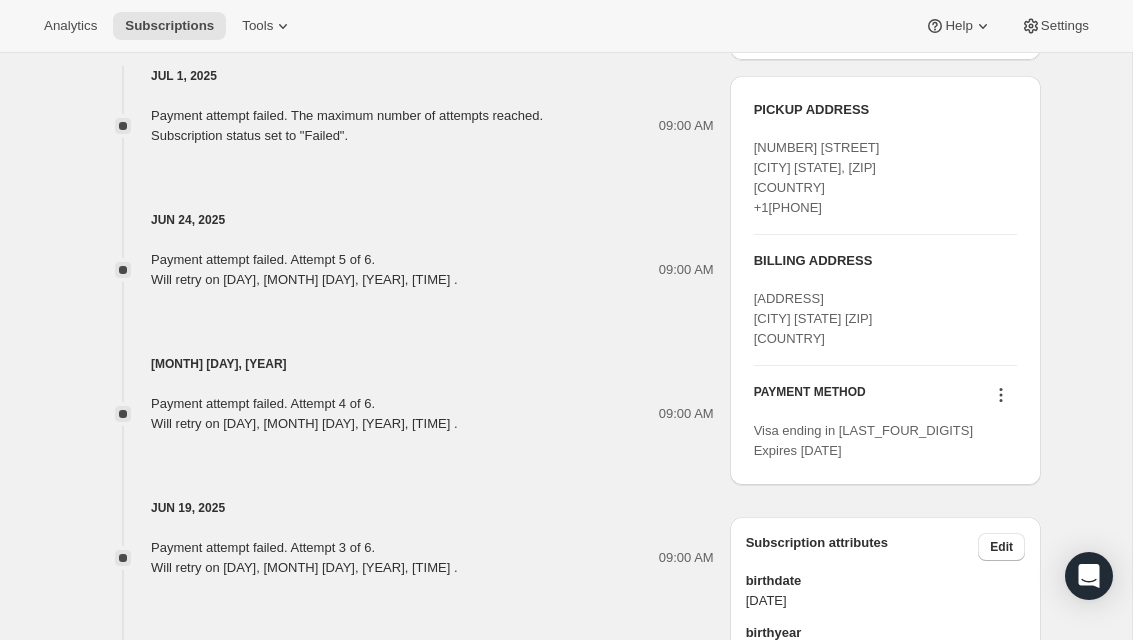 click 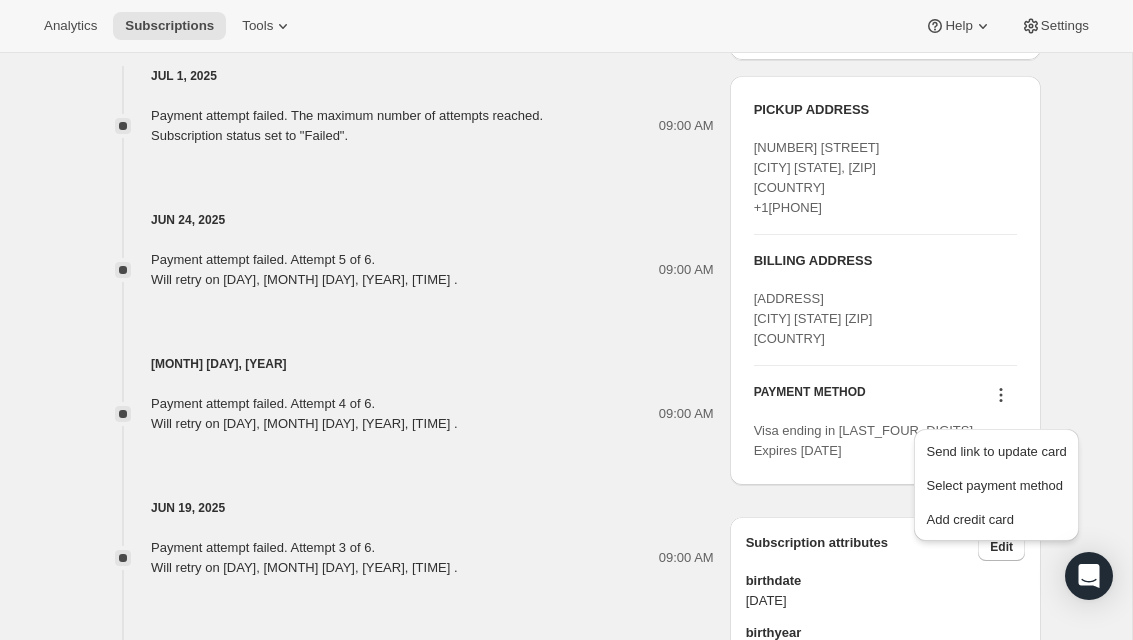 click on "Add credit card" at bounding box center [969, 519] 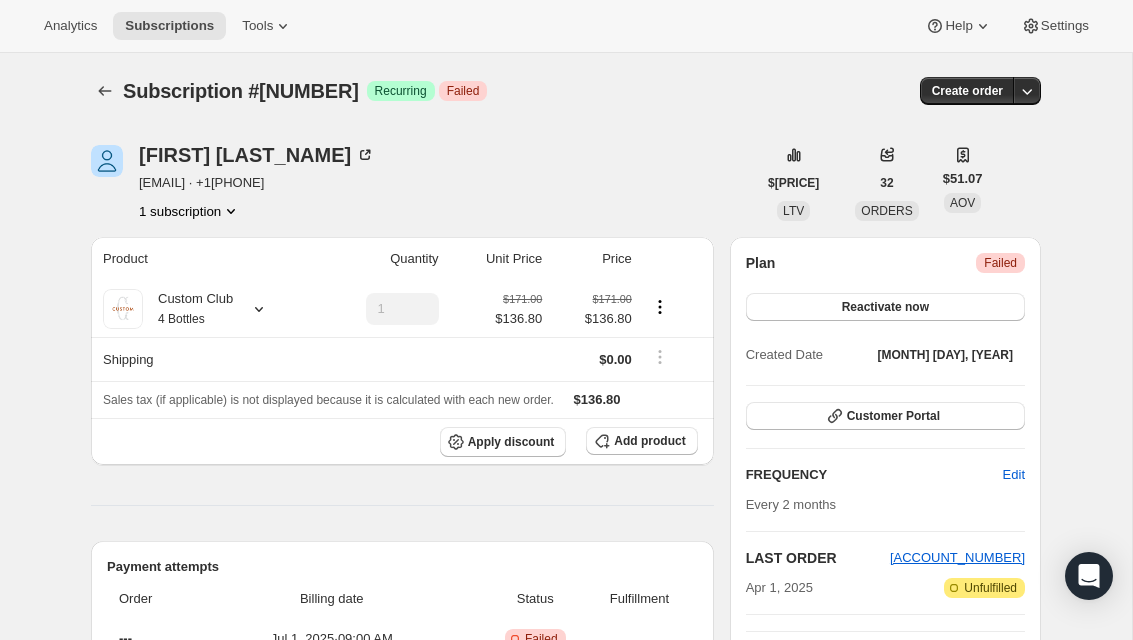 scroll, scrollTop: 850, scrollLeft: 0, axis: vertical 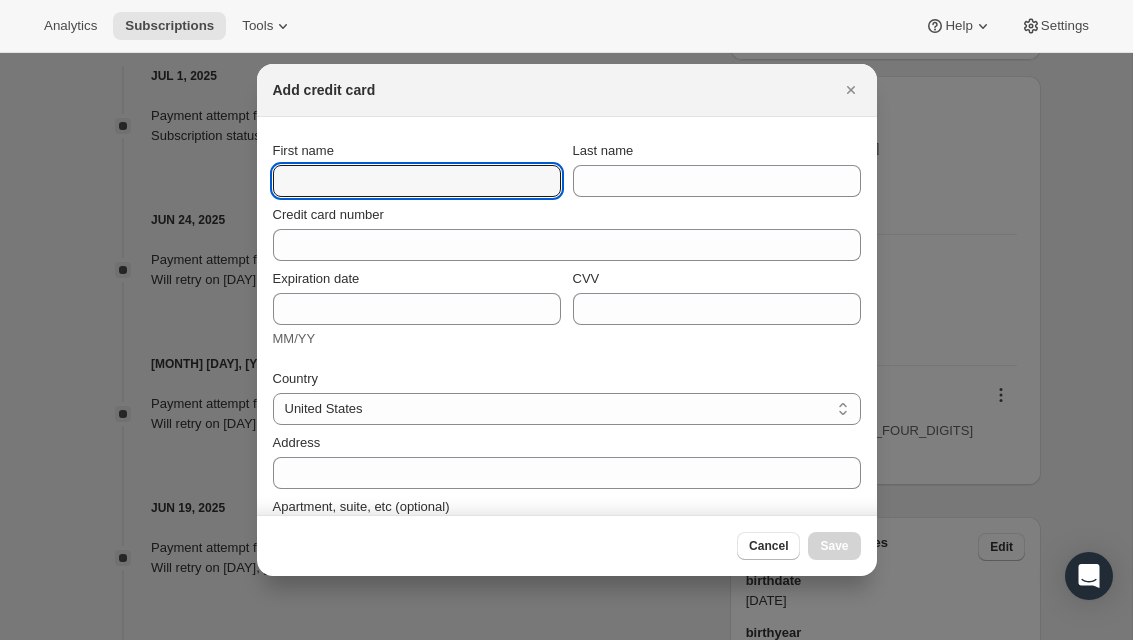 click on "First name" at bounding box center (417, 181) 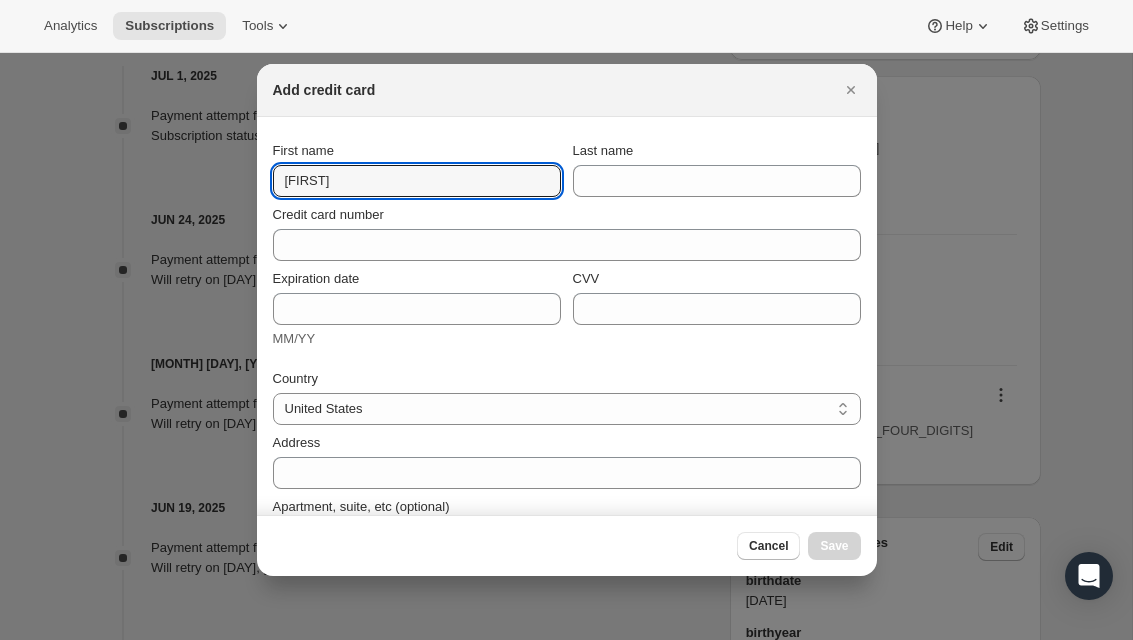type on "[FIRST]" 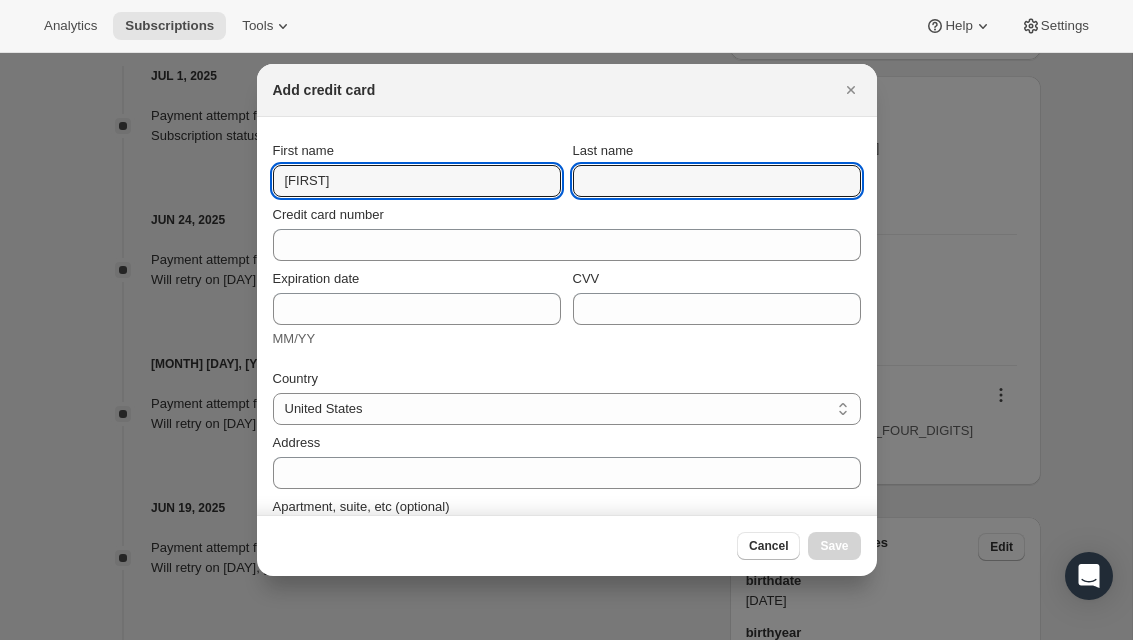 click on "Last name" at bounding box center [717, 181] 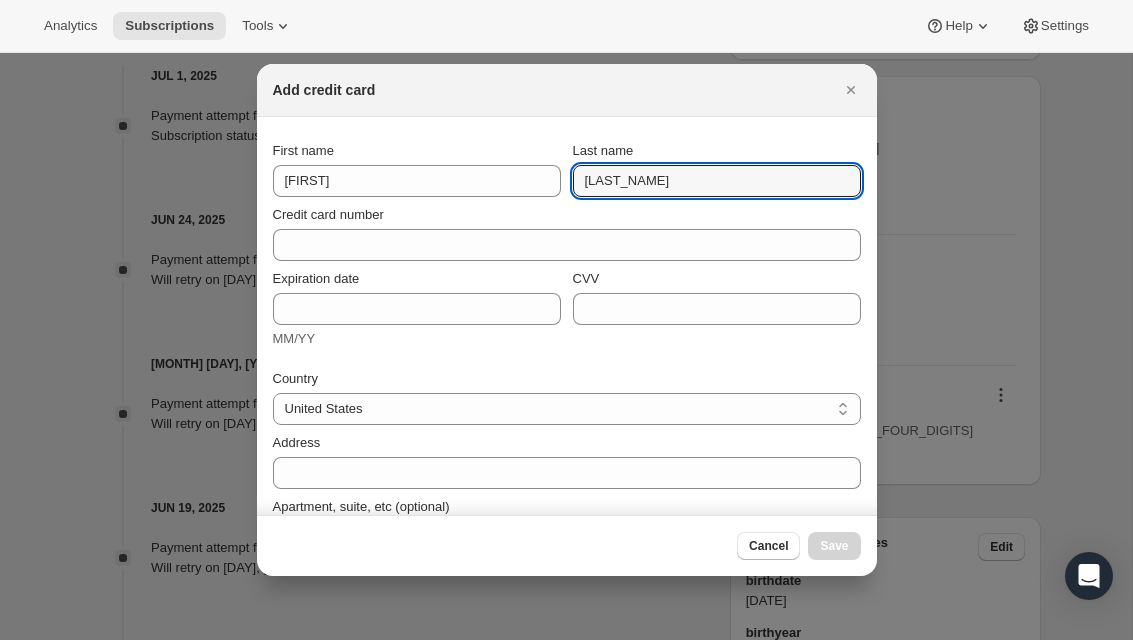type on "[LAST_NAME]" 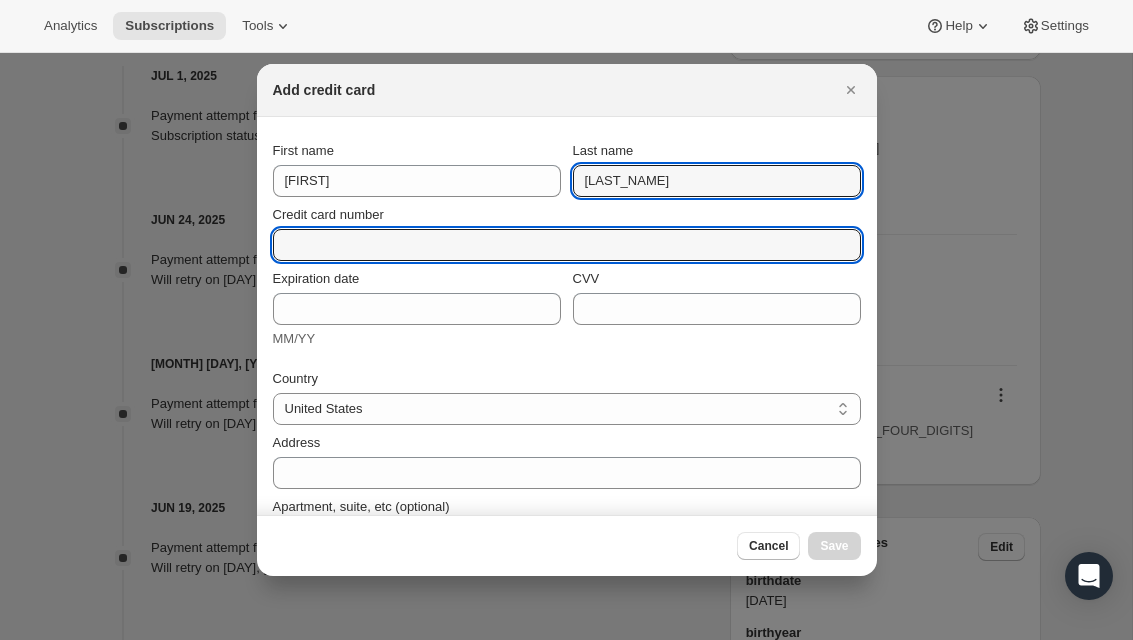 click on "Credit card number" at bounding box center (559, 245) 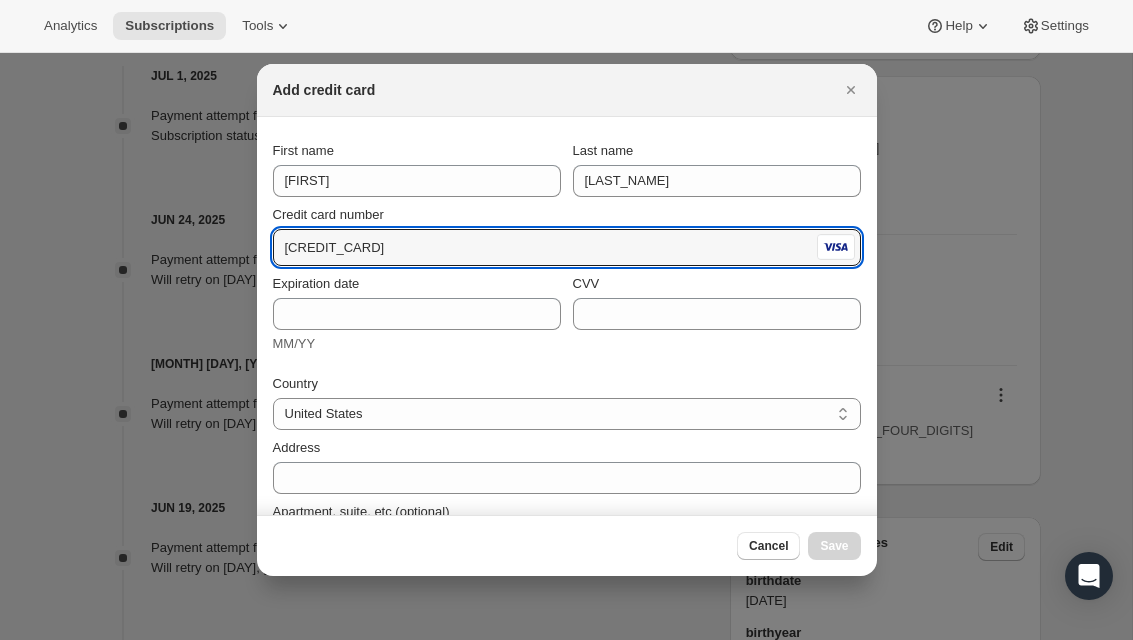 type on "[CREDIT_CARD]" 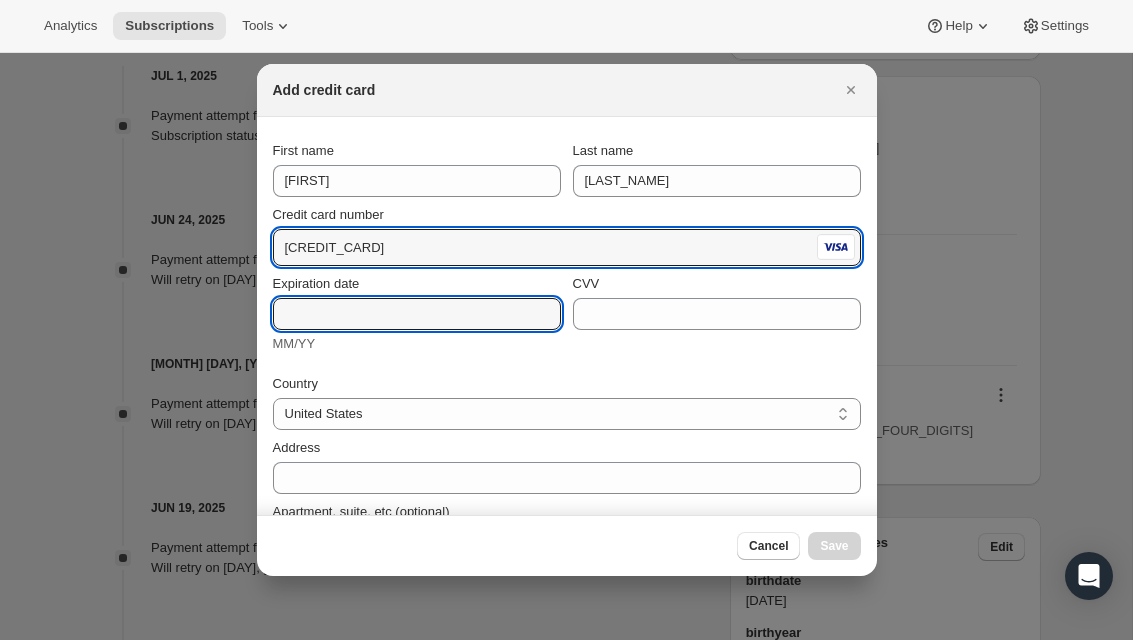 click on "Expiration date" at bounding box center [417, 314] 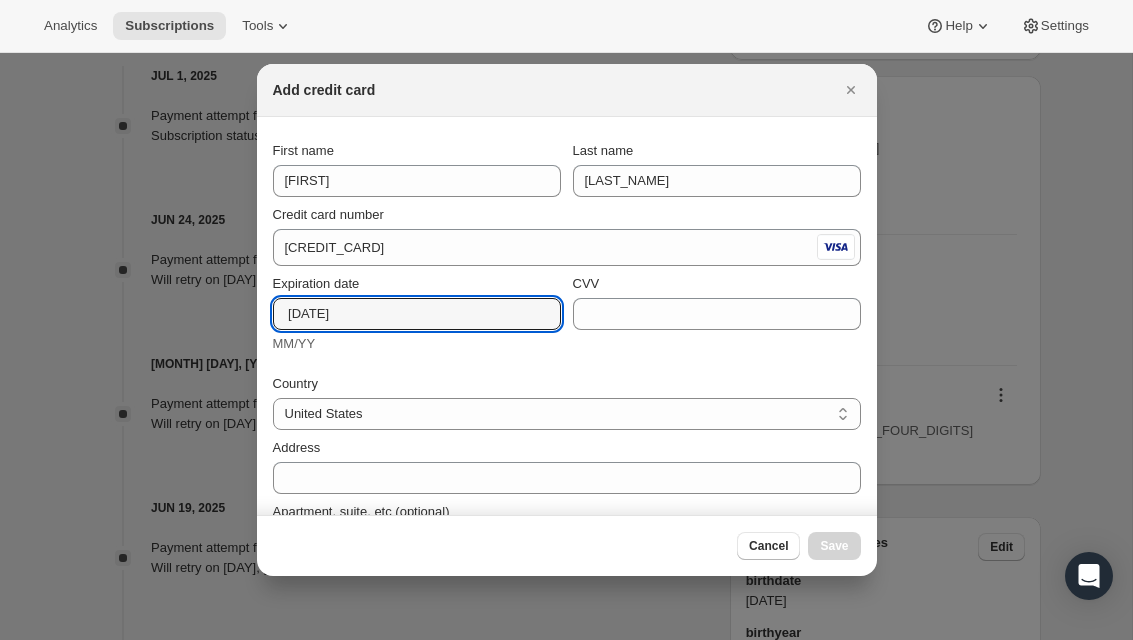 click on "[DATE]" at bounding box center (417, 314) 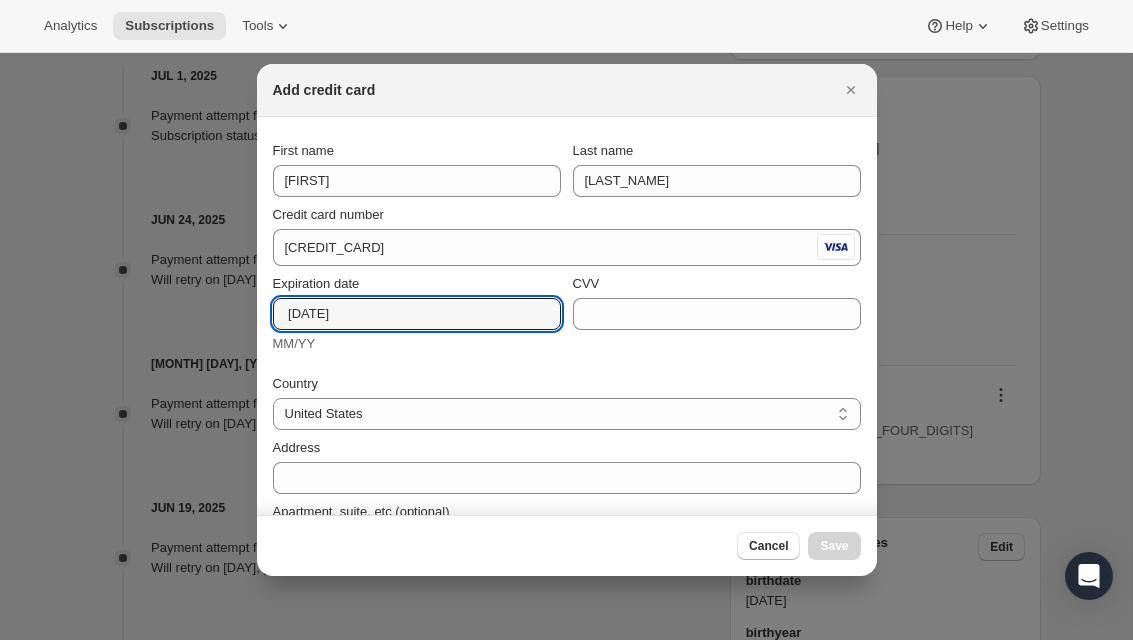 type on "[DATE]" 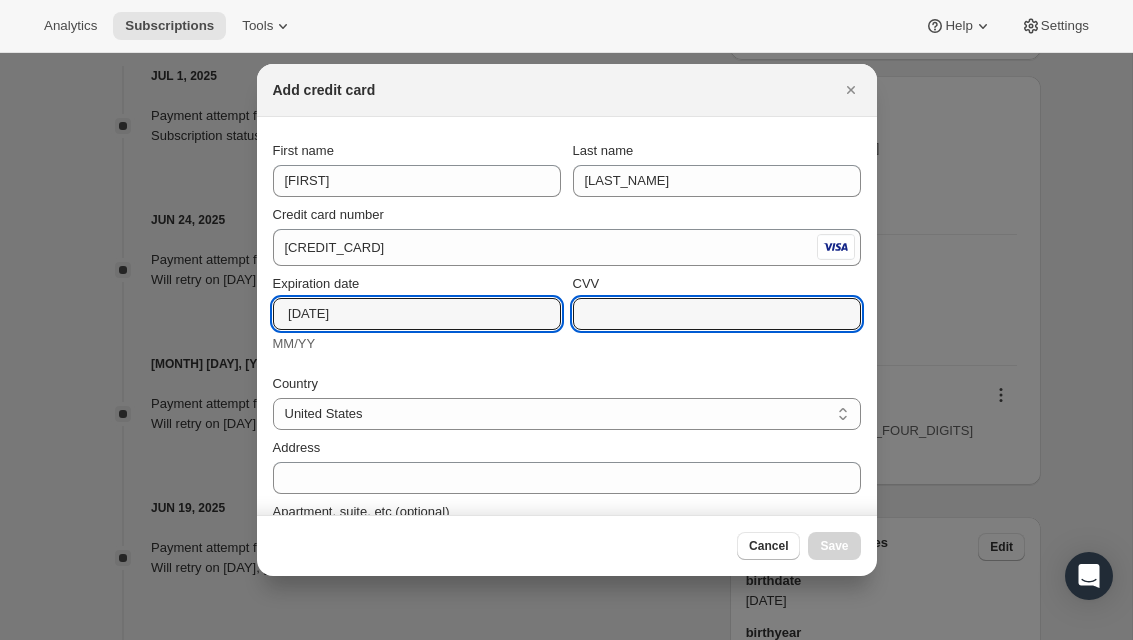 click on "CVV" at bounding box center [717, 314] 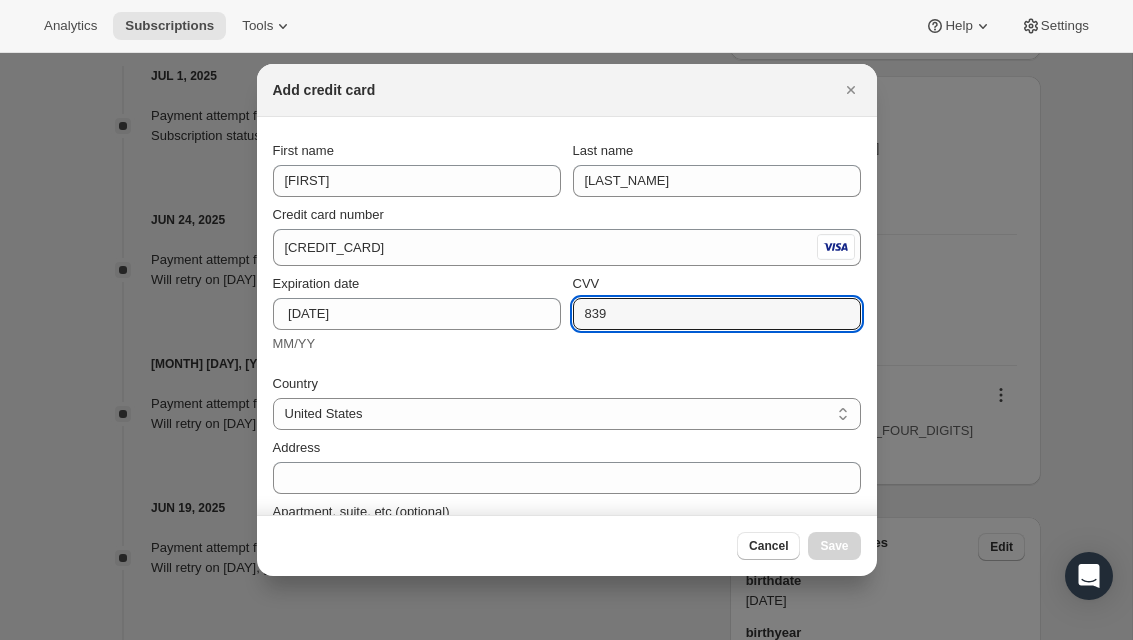 type on "839" 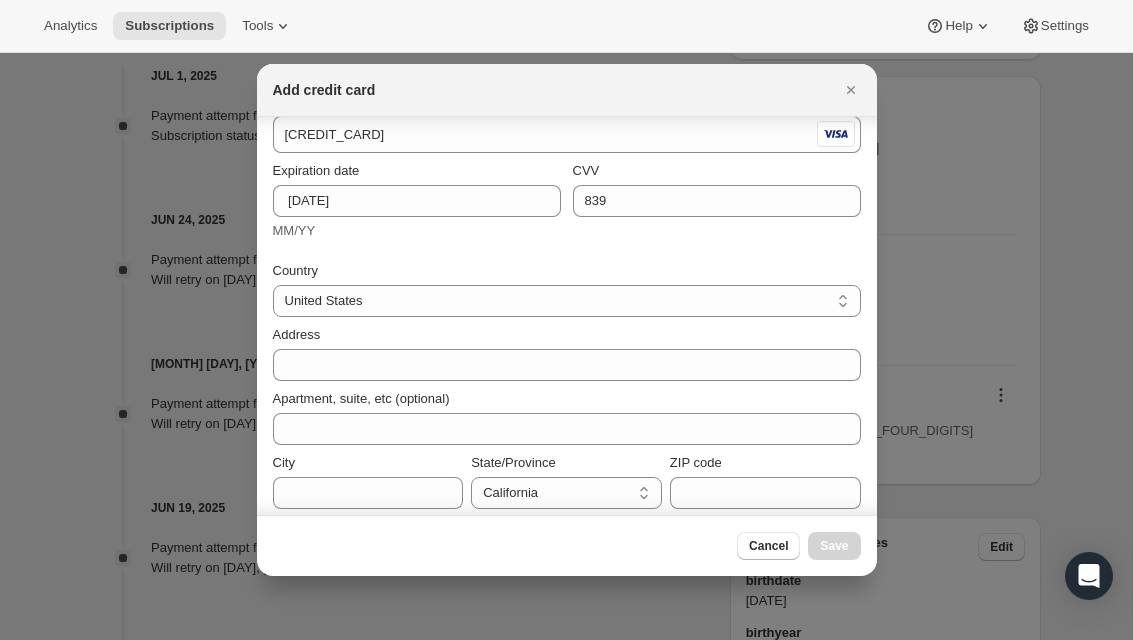 scroll, scrollTop: 110, scrollLeft: 0, axis: vertical 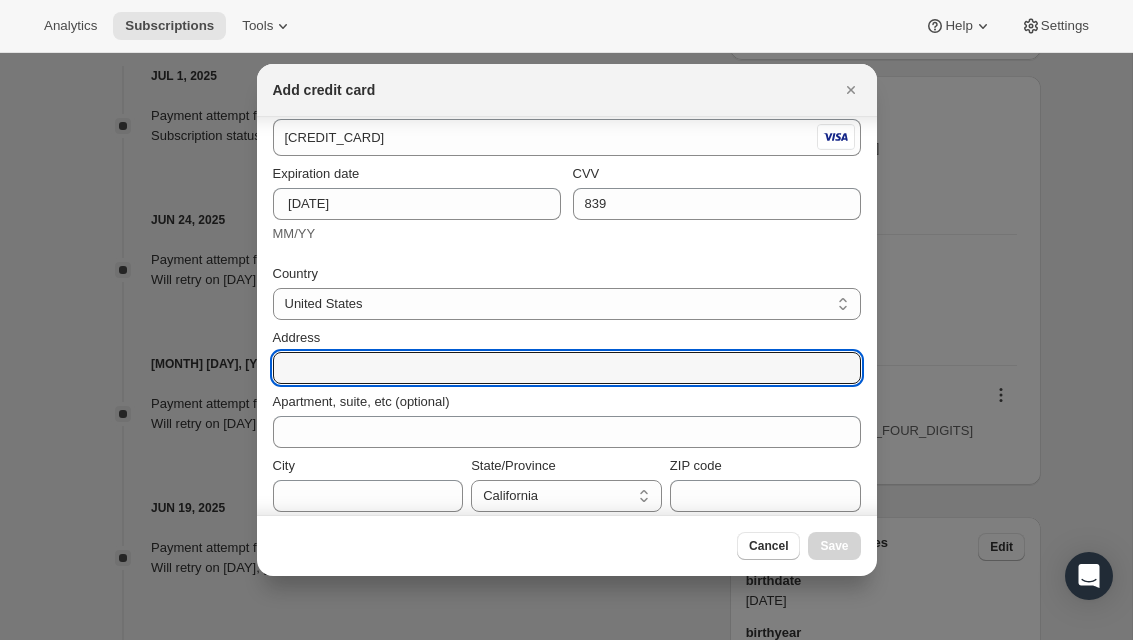 click on "Address" at bounding box center [567, 368] 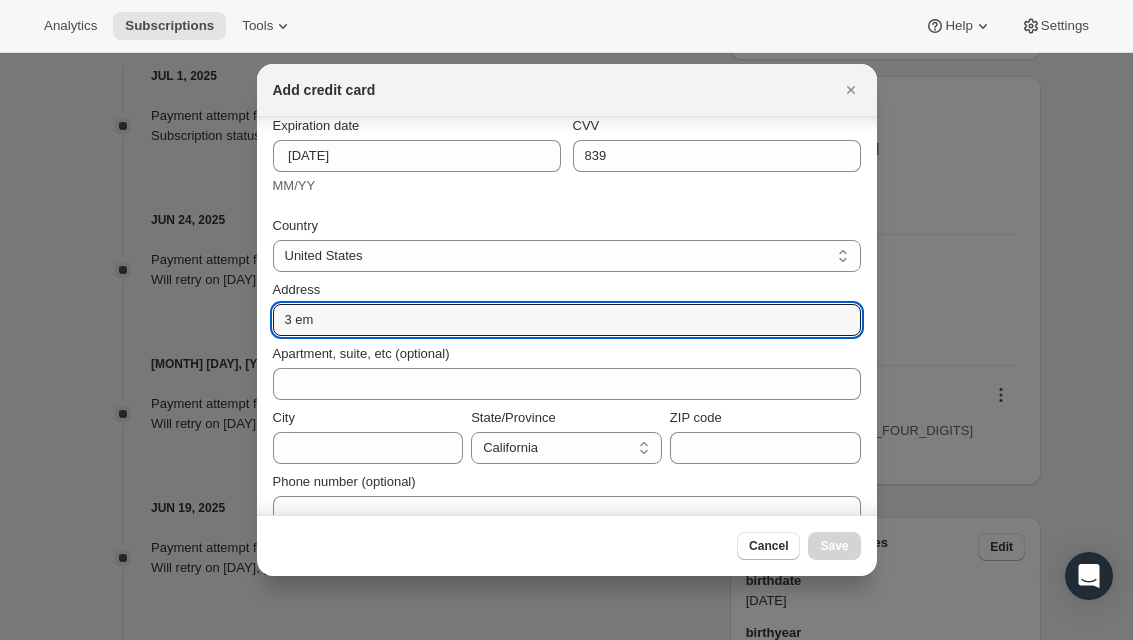 scroll, scrollTop: 156, scrollLeft: 0, axis: vertical 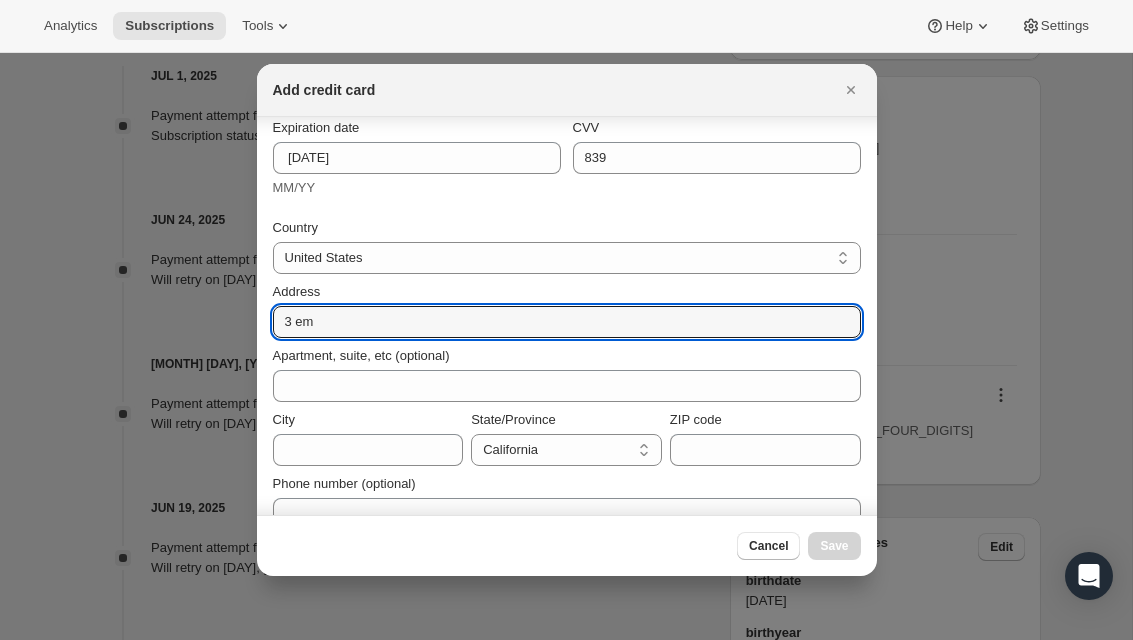 type on "3 em" 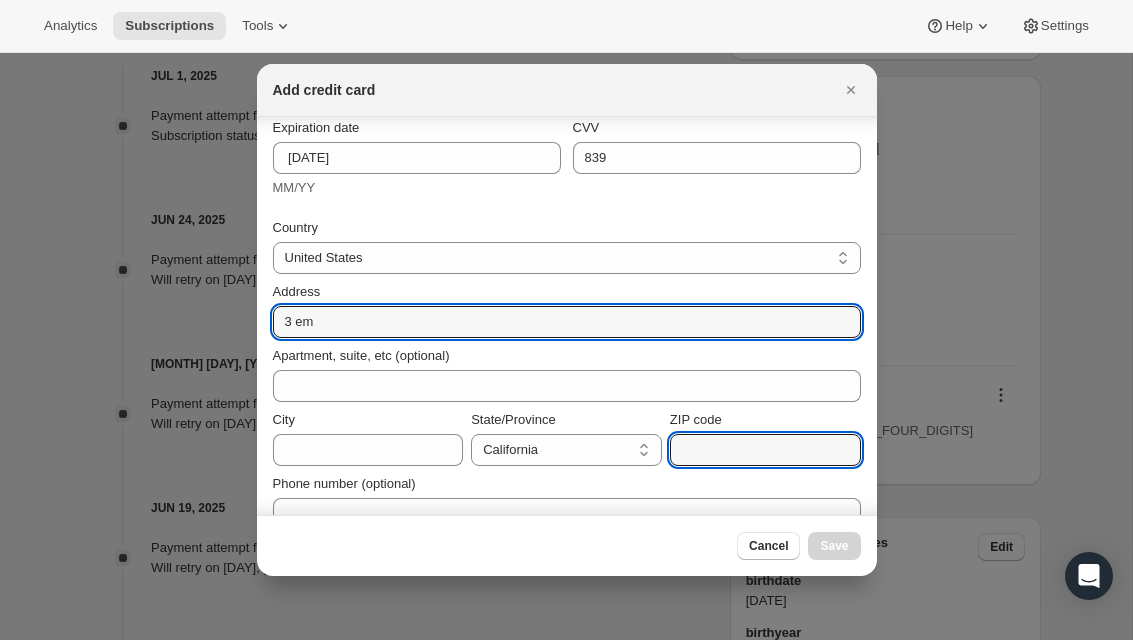 click on "ZIP code" at bounding box center (765, 450) 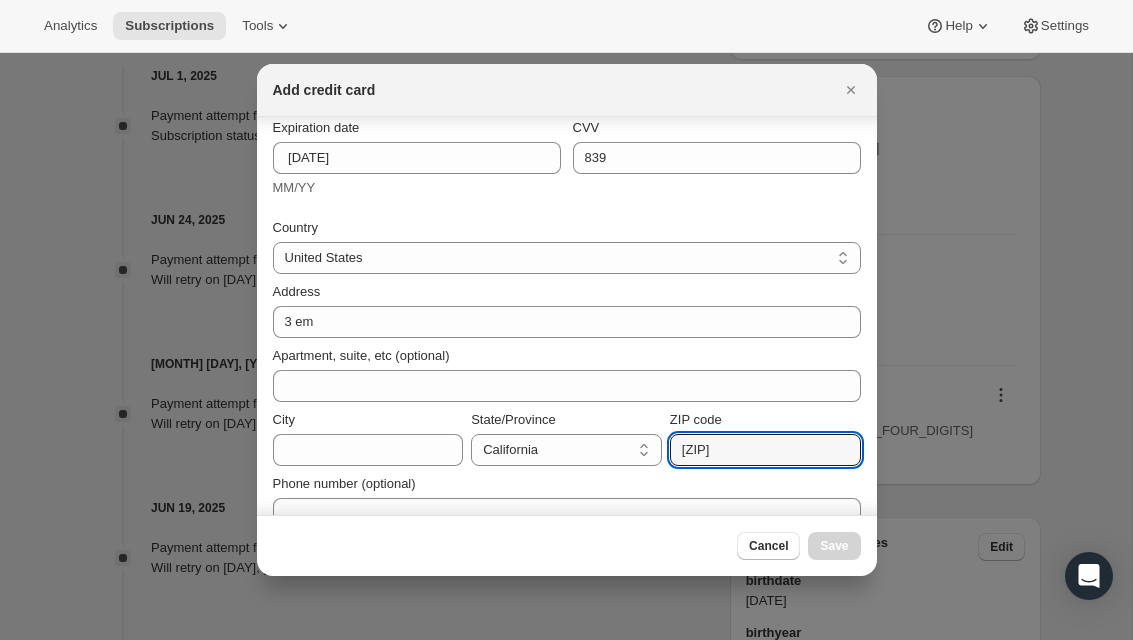 type on "[ZIP]" 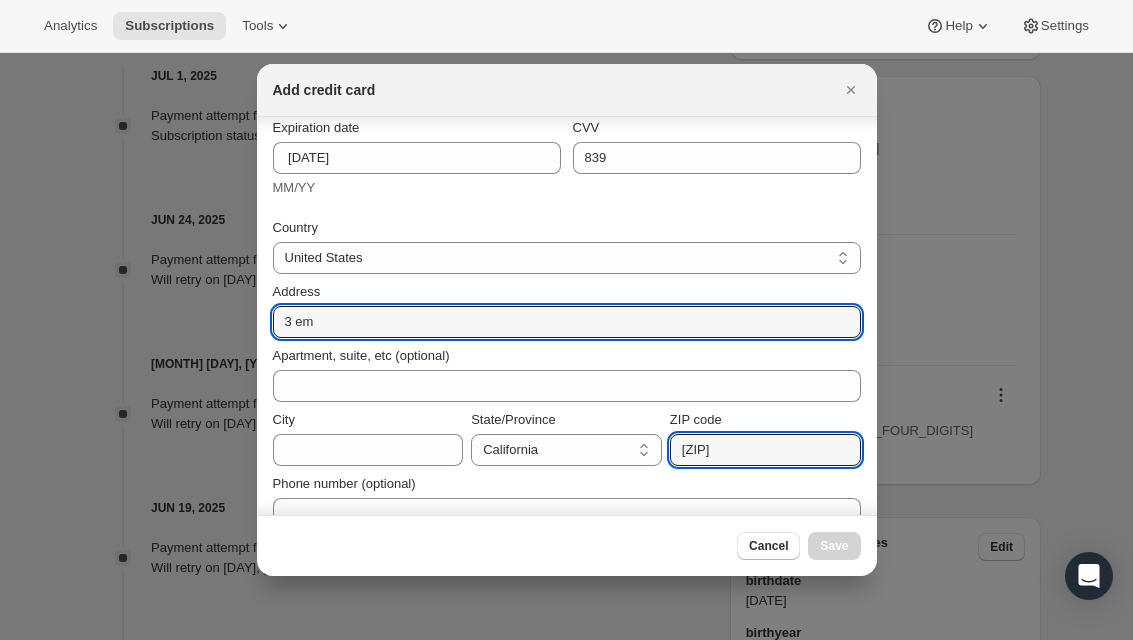 click on "3 em" at bounding box center [567, 322] 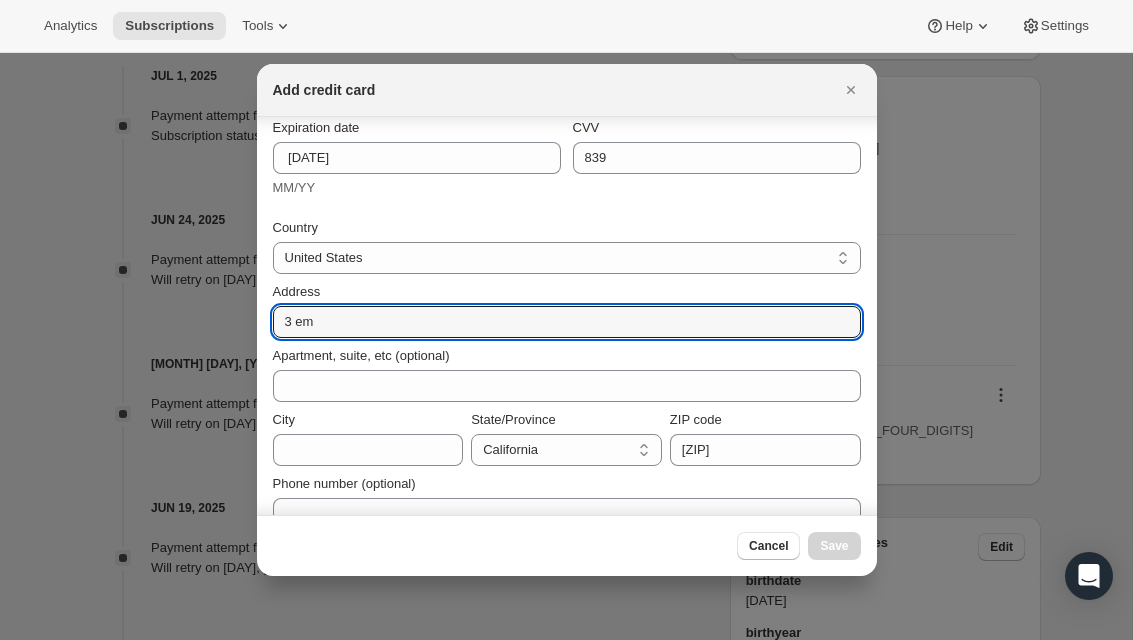 click on "3 em" at bounding box center (567, 322) 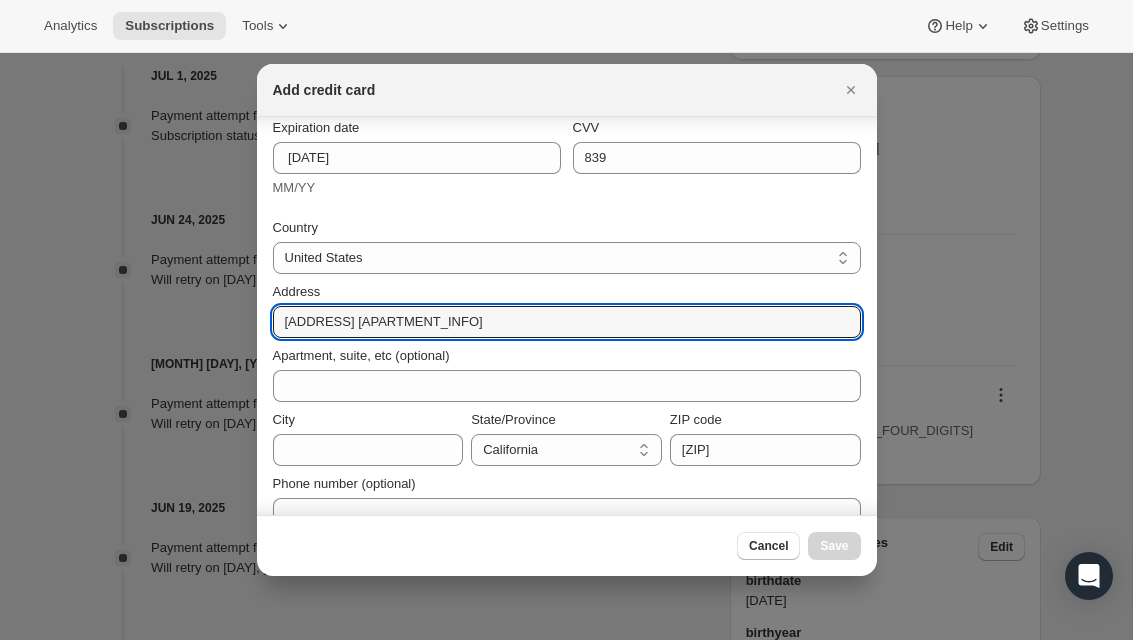 type on "[ADDRESS] [APARTMENT_INFO]" 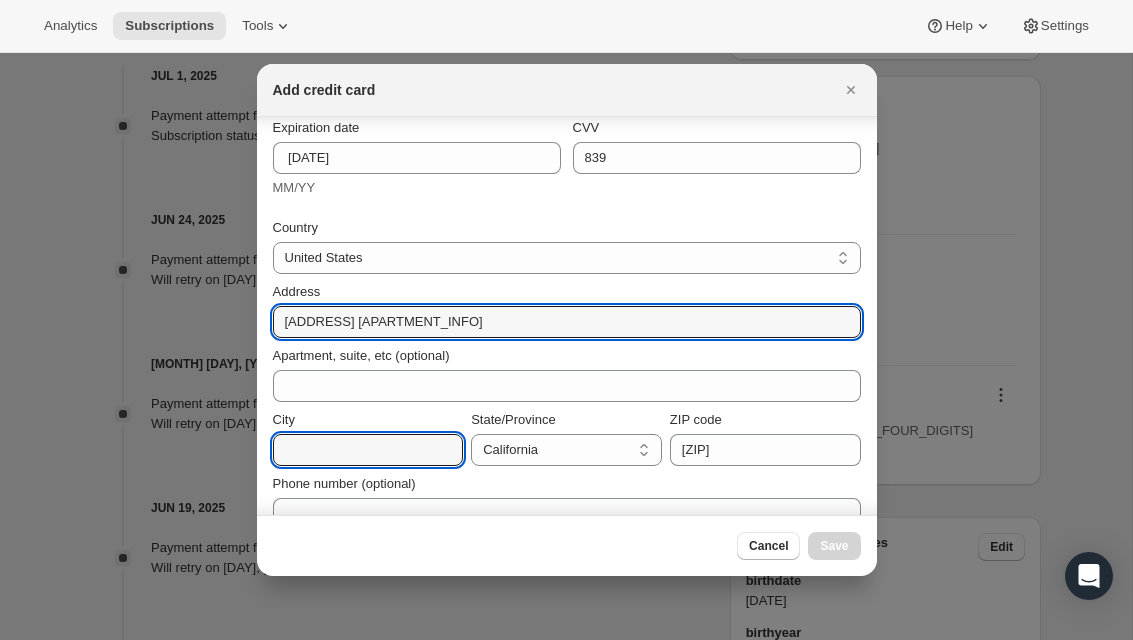 click on "City" at bounding box center [368, 450] 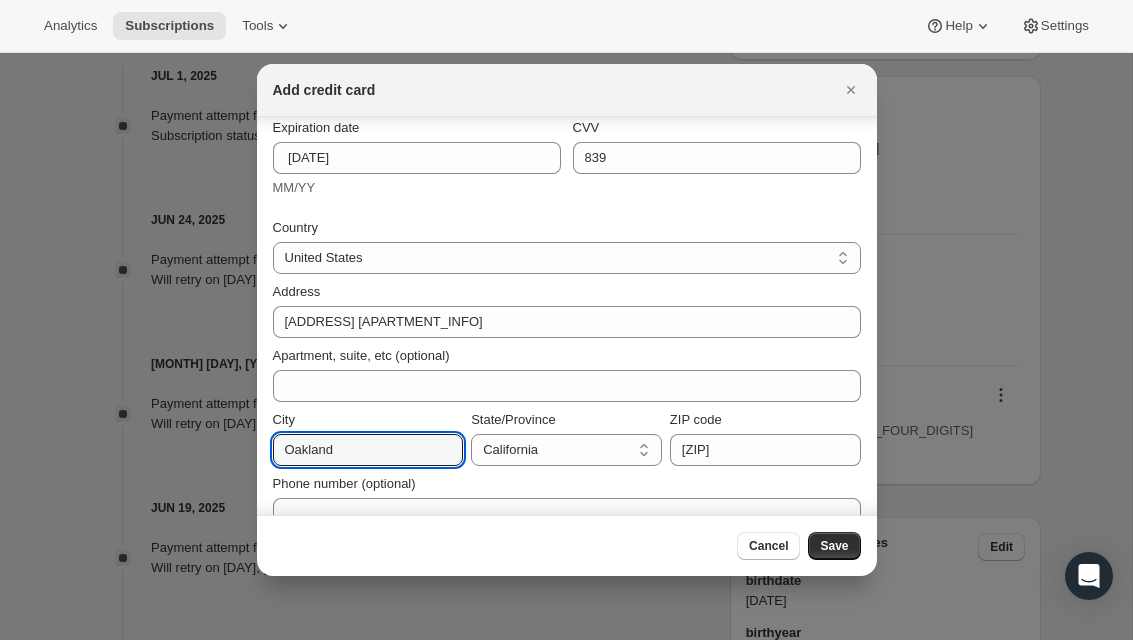 type on "Oakland" 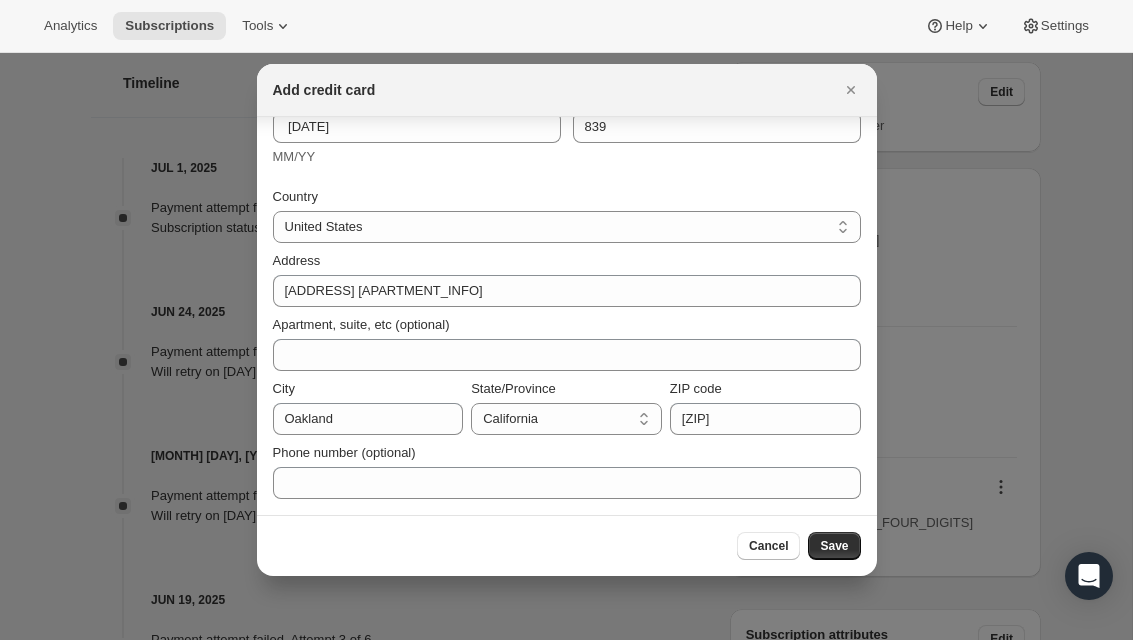 scroll, scrollTop: 187, scrollLeft: 0, axis: vertical 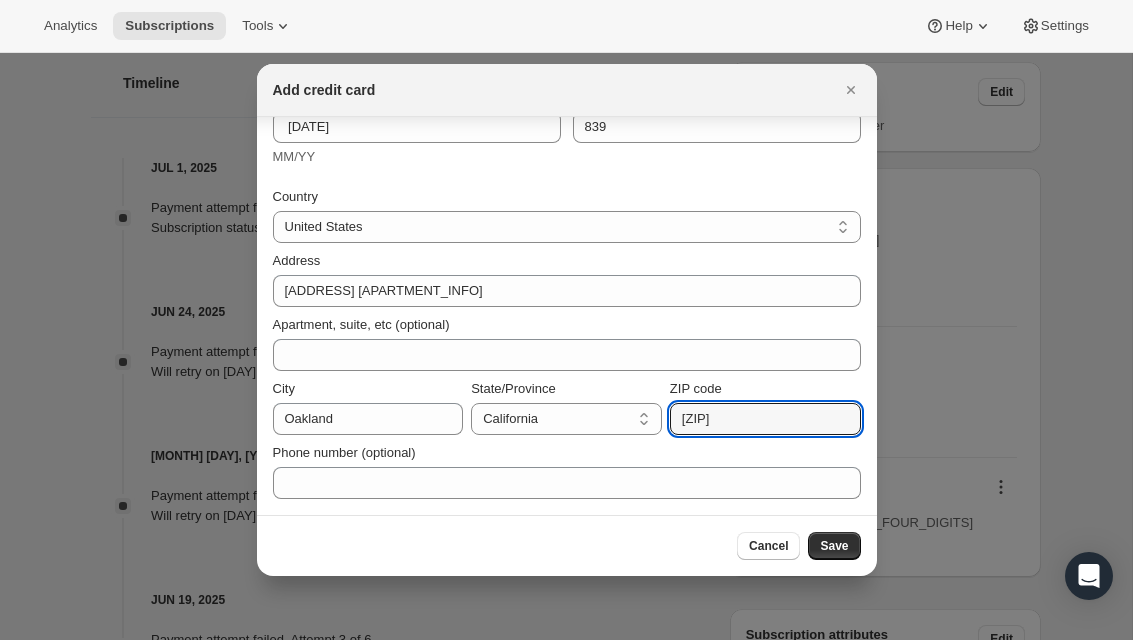 click on "[ZIP]" at bounding box center [765, 419] 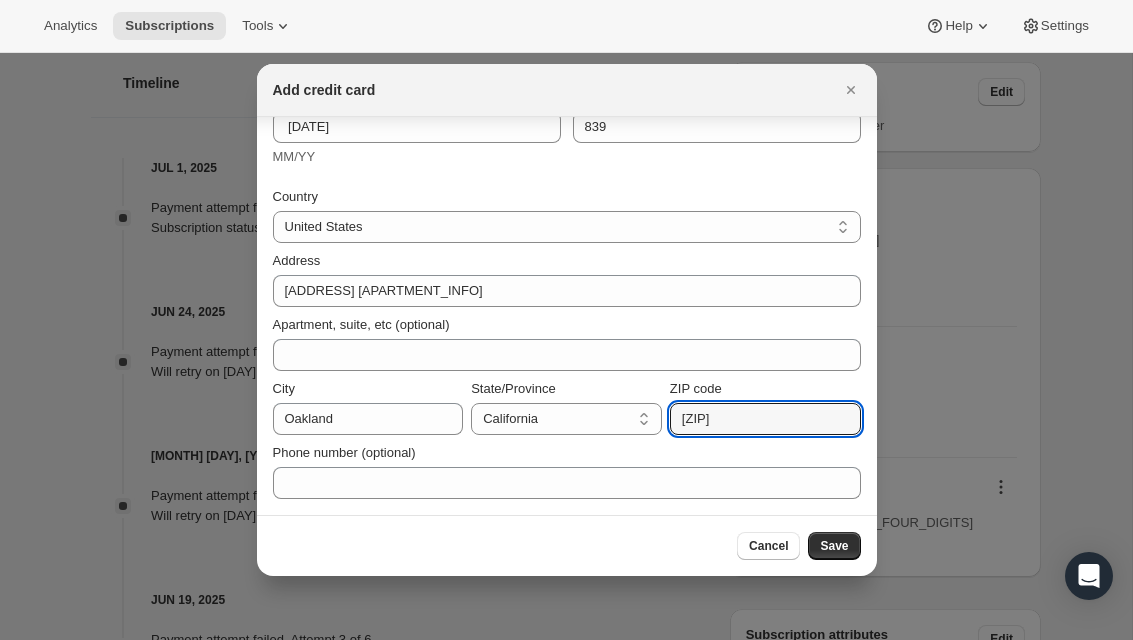 type on "[ZIP]" 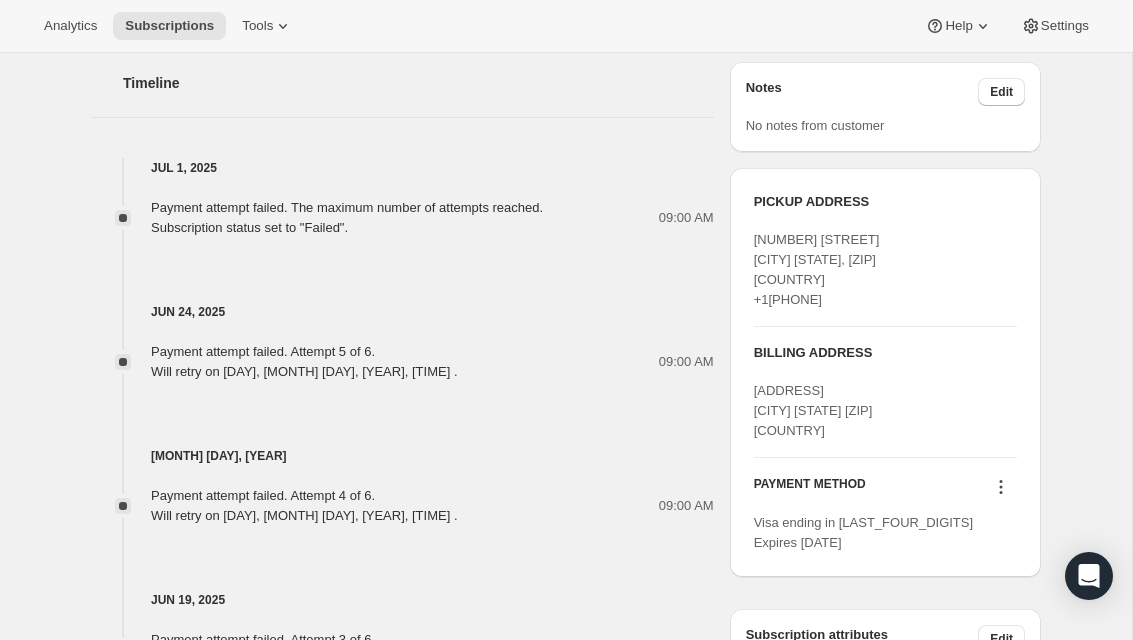 click 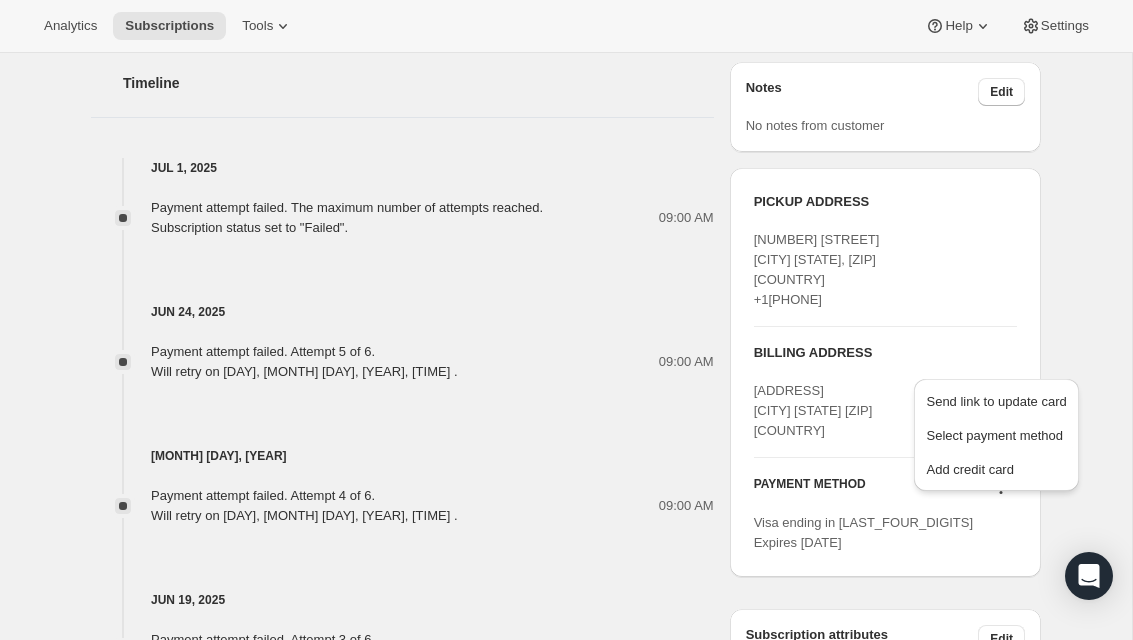 click on "Add credit card" at bounding box center [996, 470] 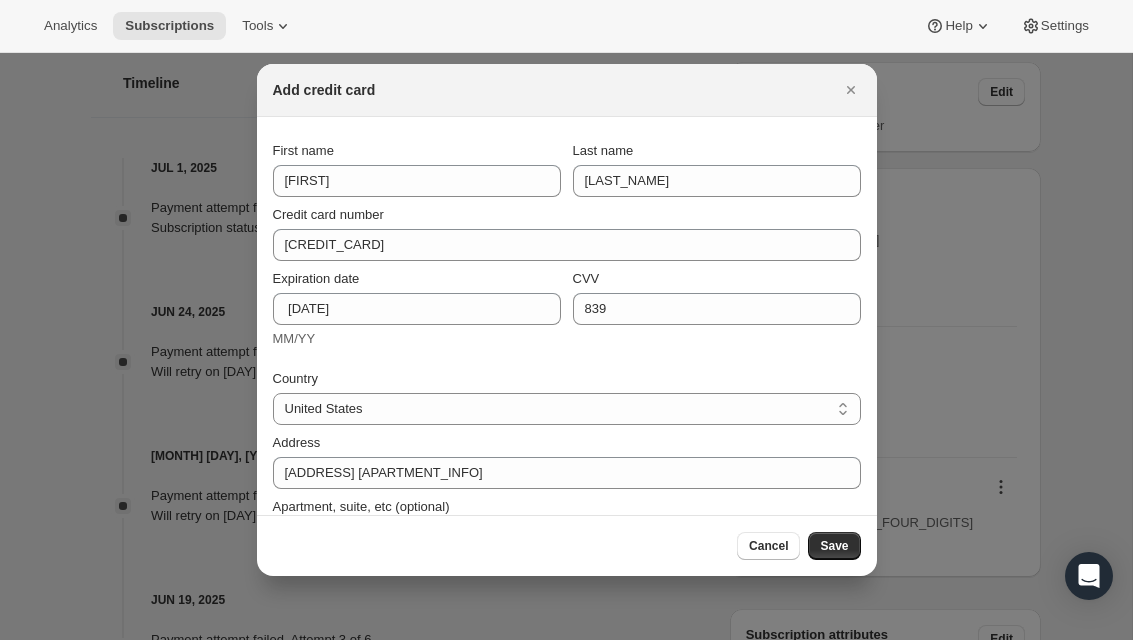 scroll, scrollTop: 0, scrollLeft: 0, axis: both 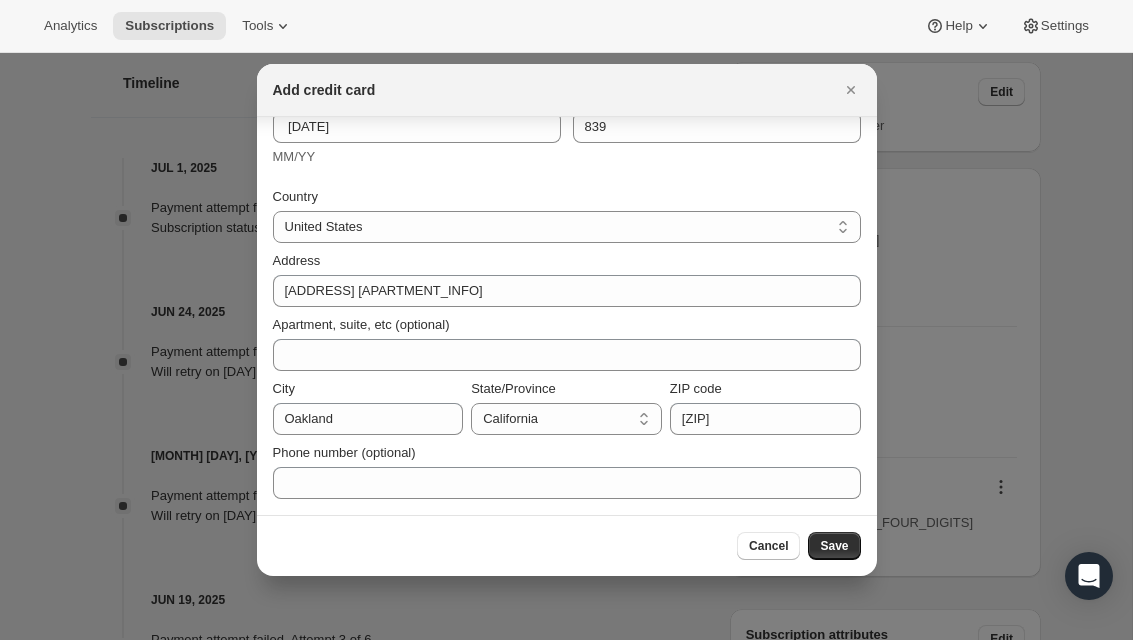 click on "Save" at bounding box center (834, 546) 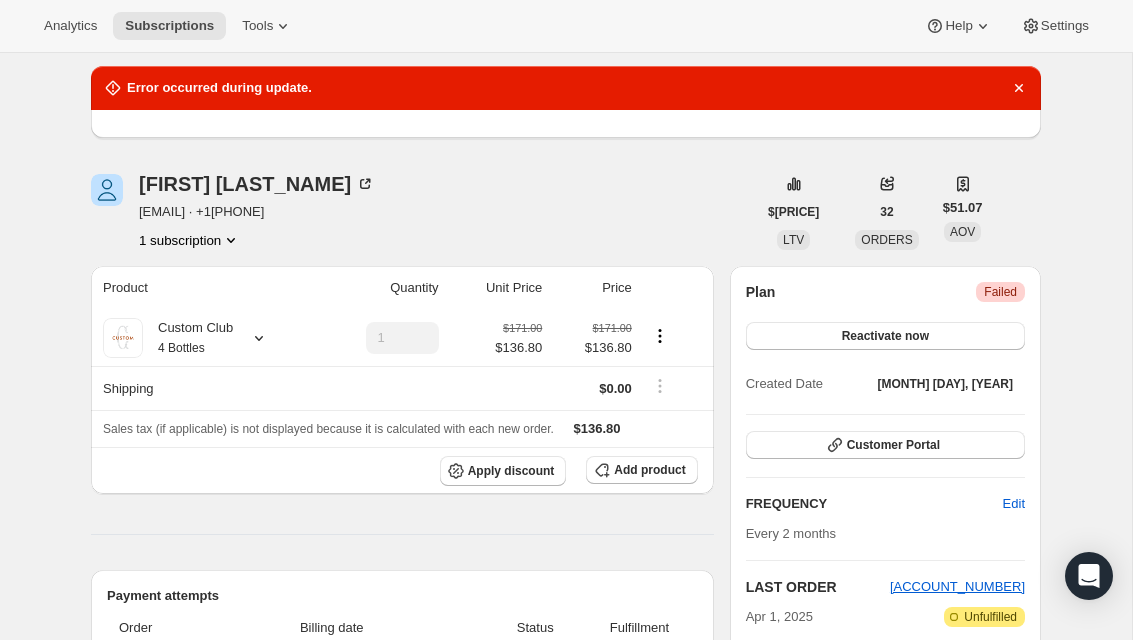 scroll, scrollTop: 61, scrollLeft: 0, axis: vertical 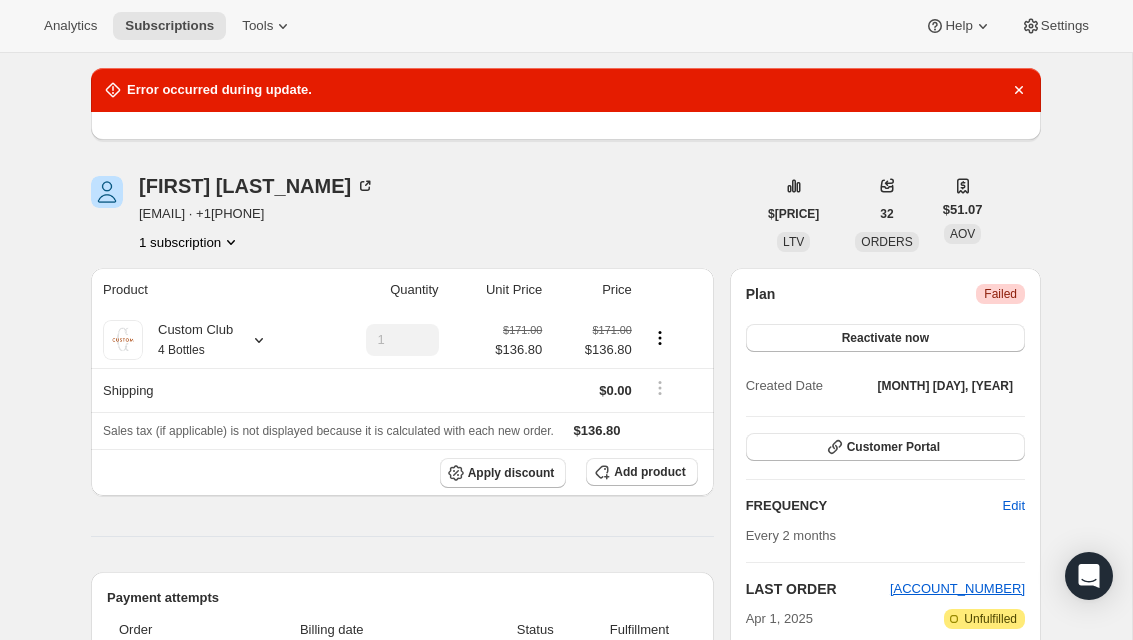 click on "Reactivate now" at bounding box center [885, 338] 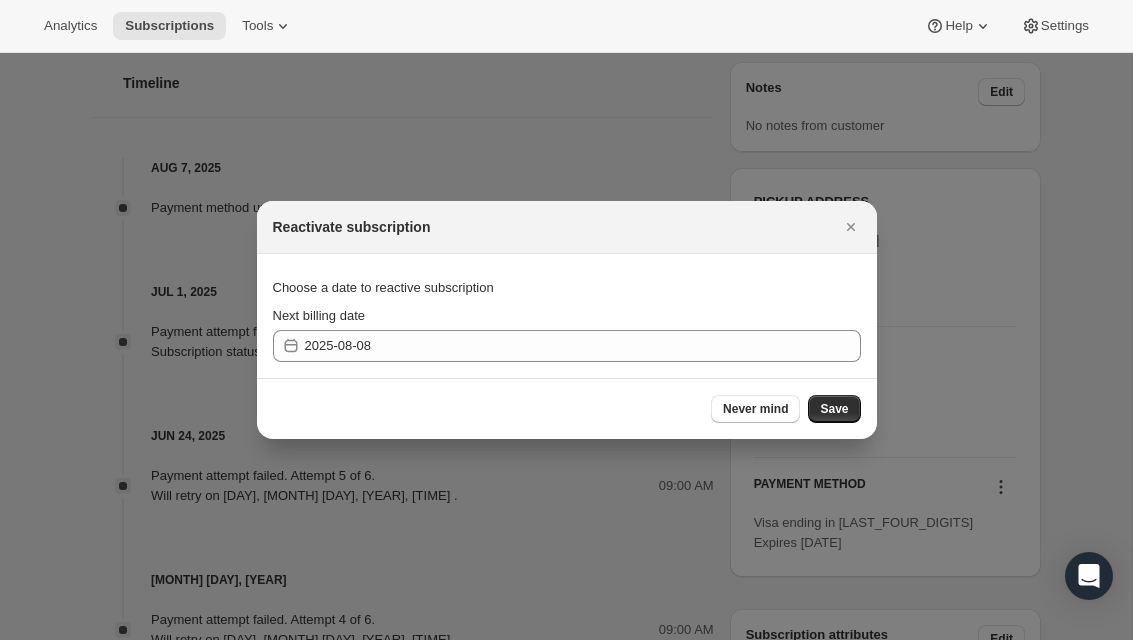 scroll, scrollTop: 0, scrollLeft: 0, axis: both 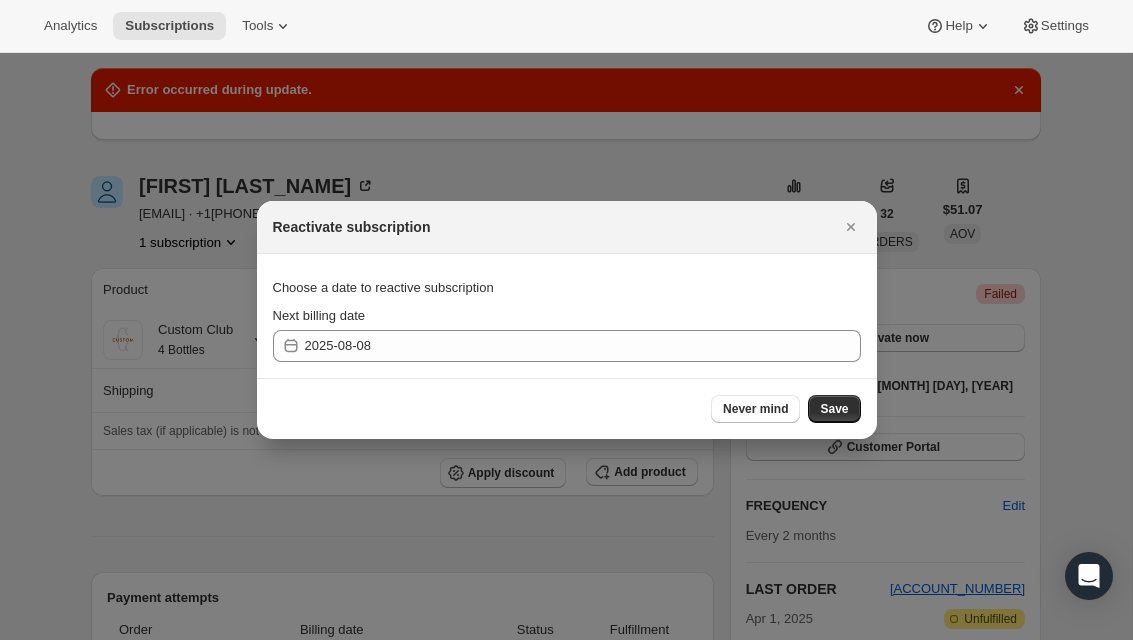 click on "Save" at bounding box center [834, 409] 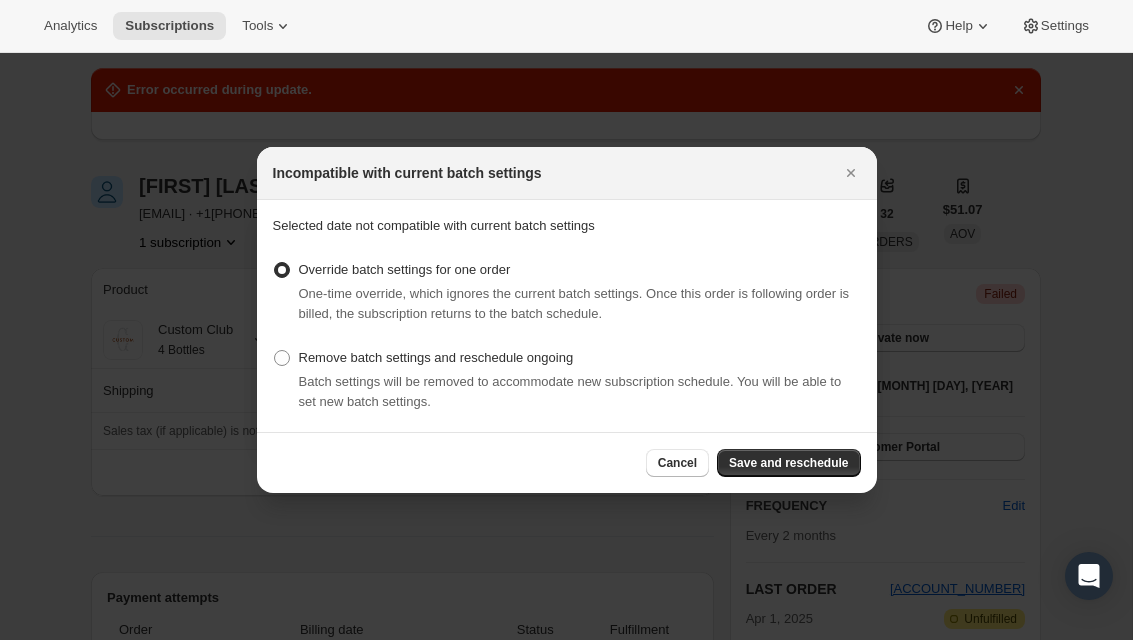 click on "Save and reschedule" at bounding box center (788, 463) 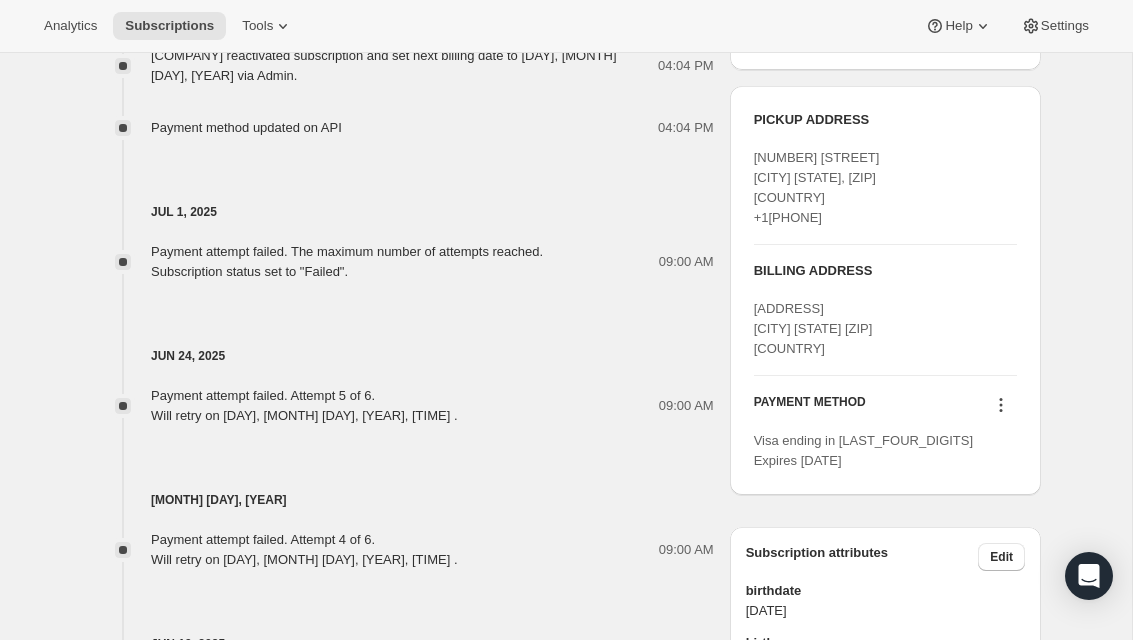 scroll, scrollTop: 1113, scrollLeft: 0, axis: vertical 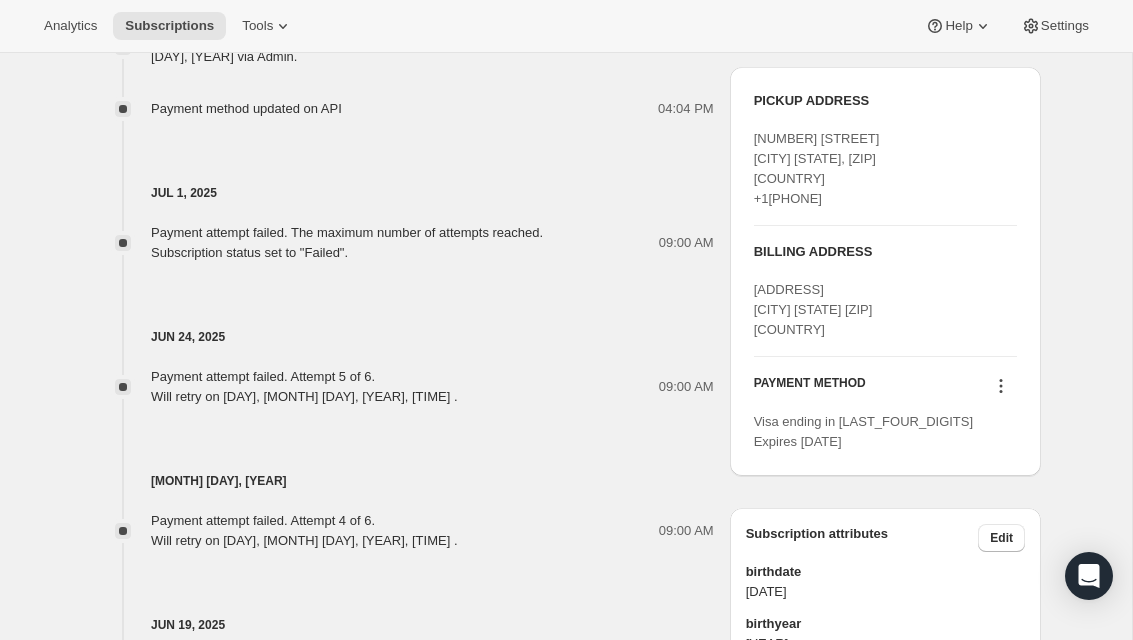 click 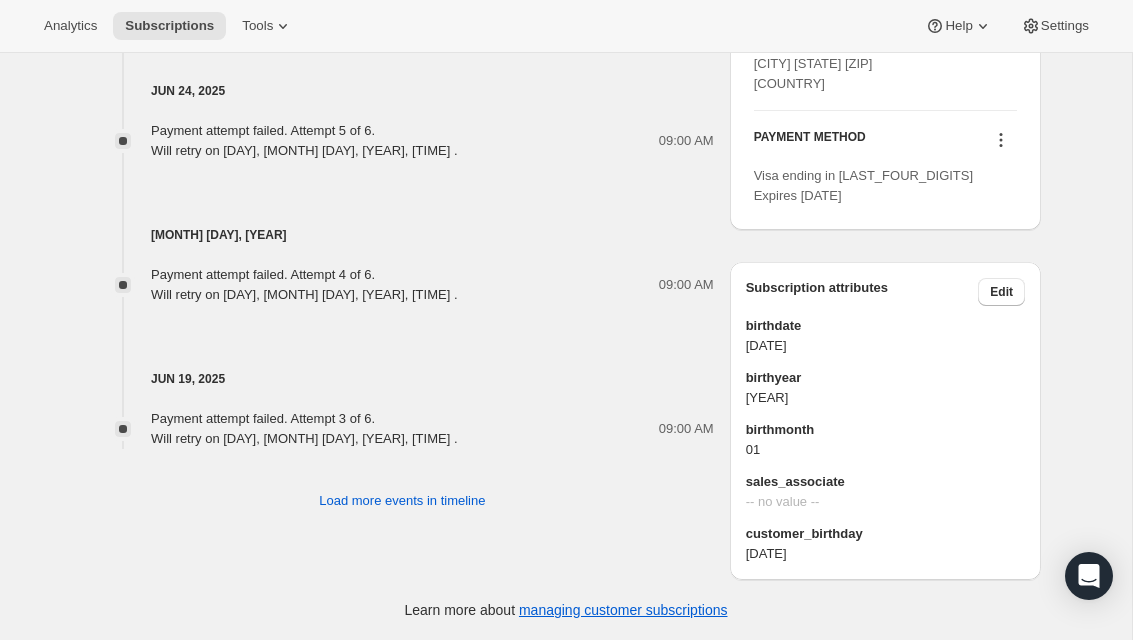 scroll, scrollTop: 1378, scrollLeft: 0, axis: vertical 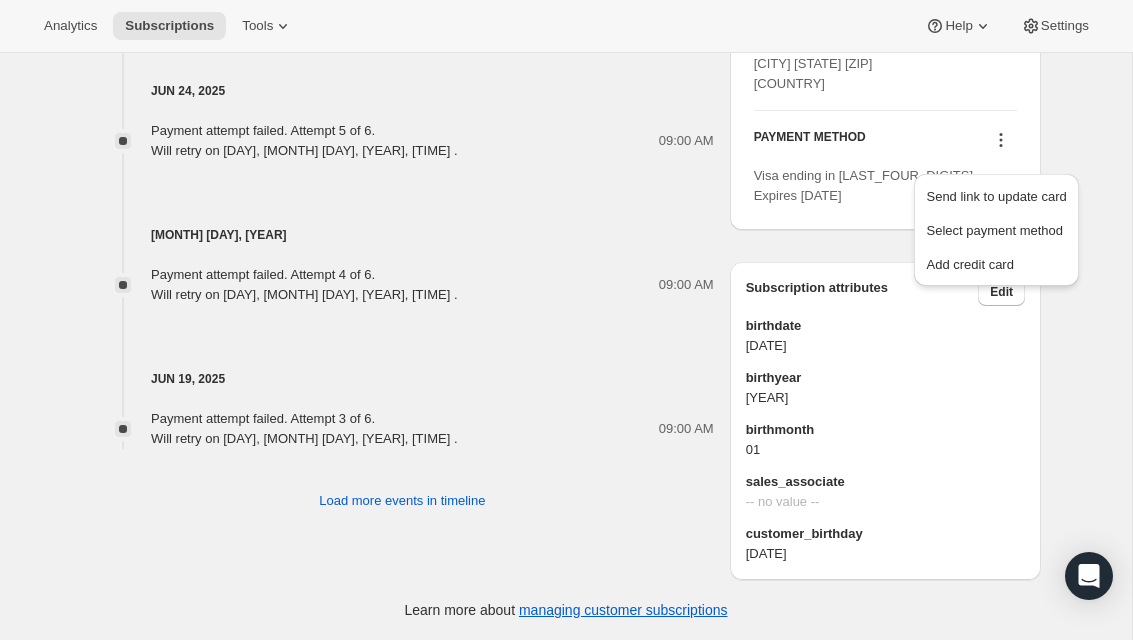 click on "Select payment method" at bounding box center [994, 230] 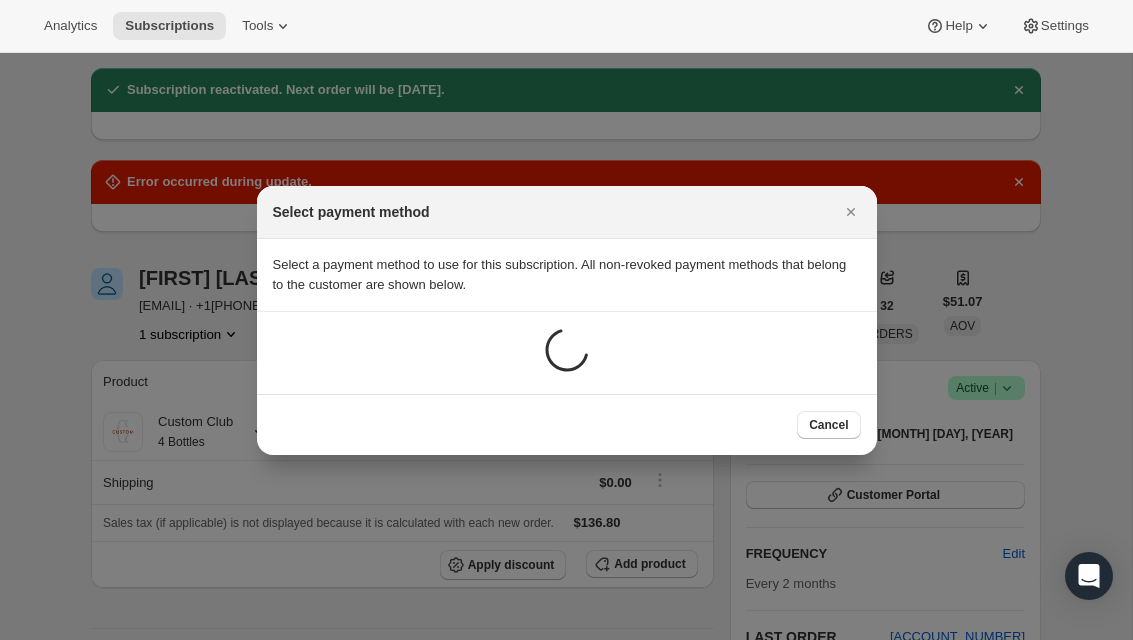 scroll, scrollTop: 0, scrollLeft: 0, axis: both 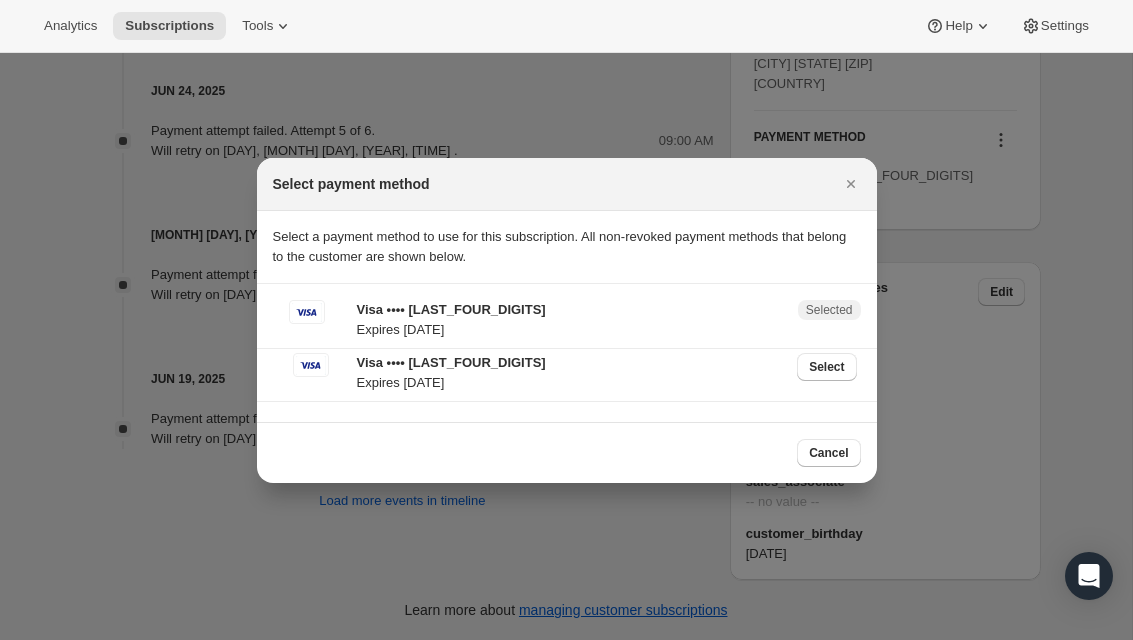 click 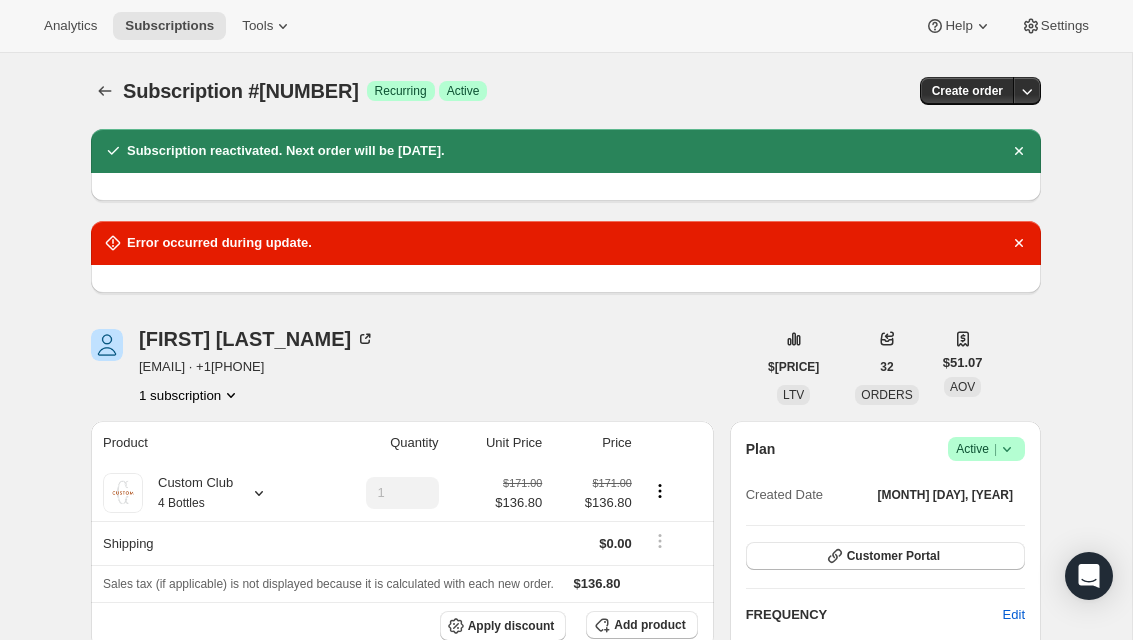 scroll, scrollTop: 0, scrollLeft: 0, axis: both 